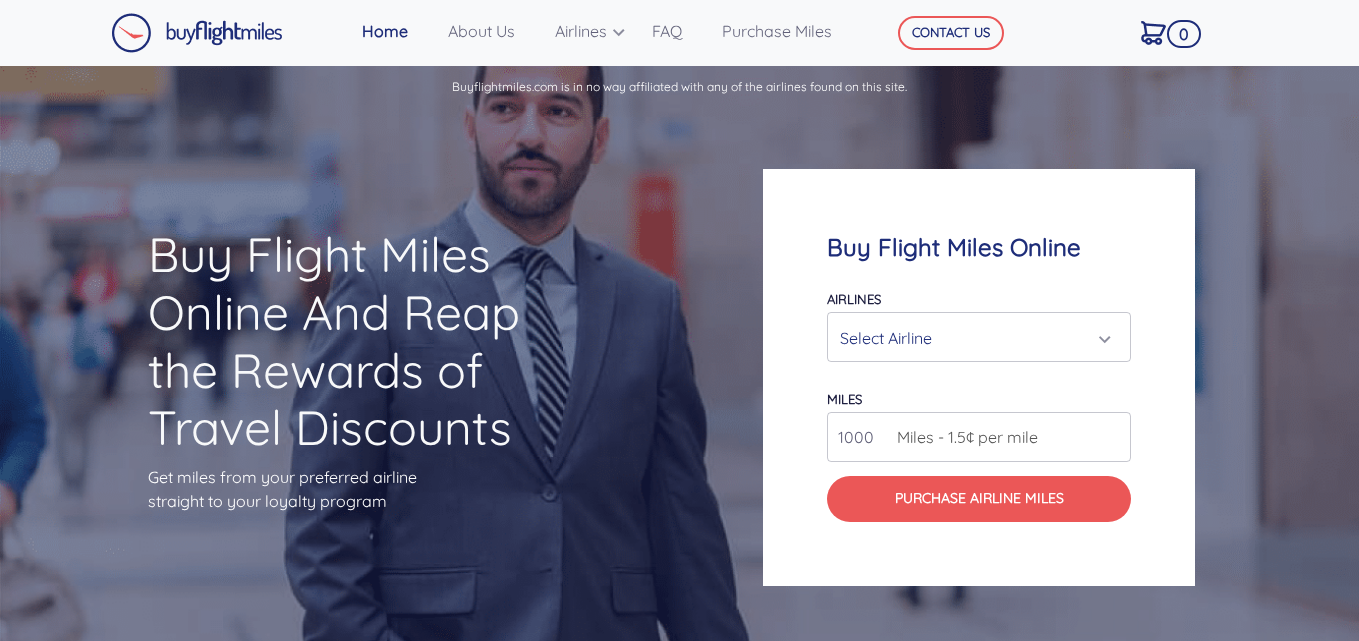 scroll, scrollTop: 0, scrollLeft: 0, axis: both 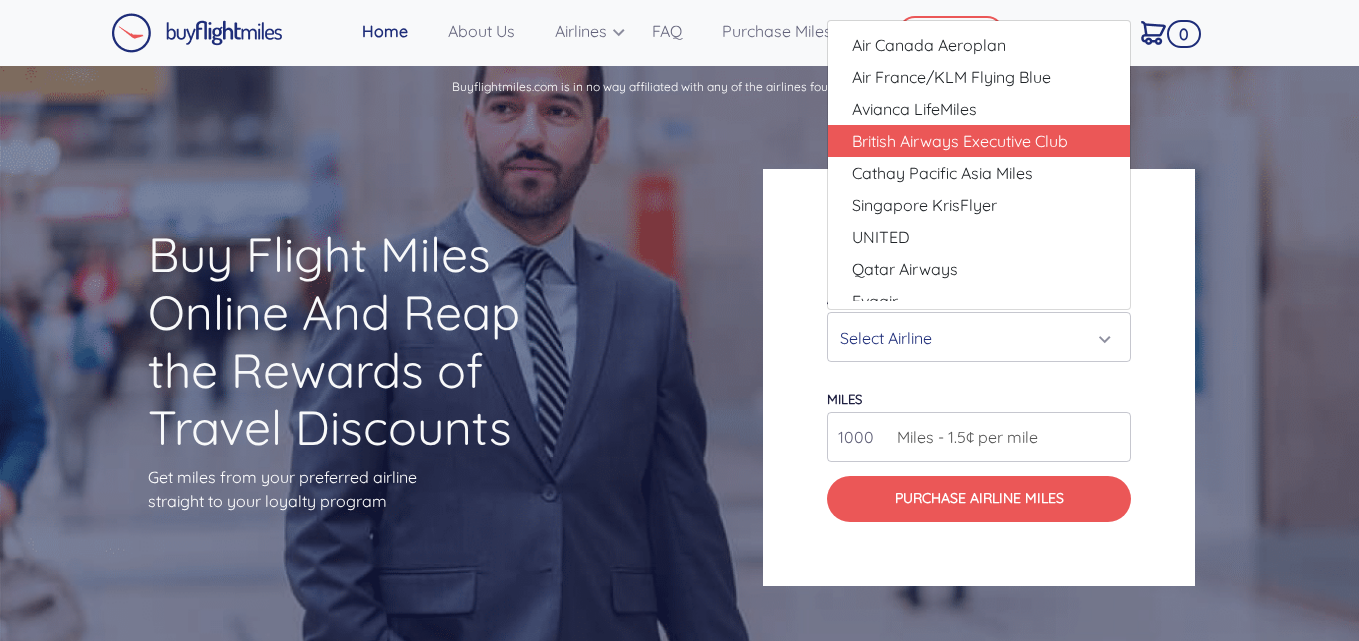 click on "British Airways Executive Club" at bounding box center [960, 141] 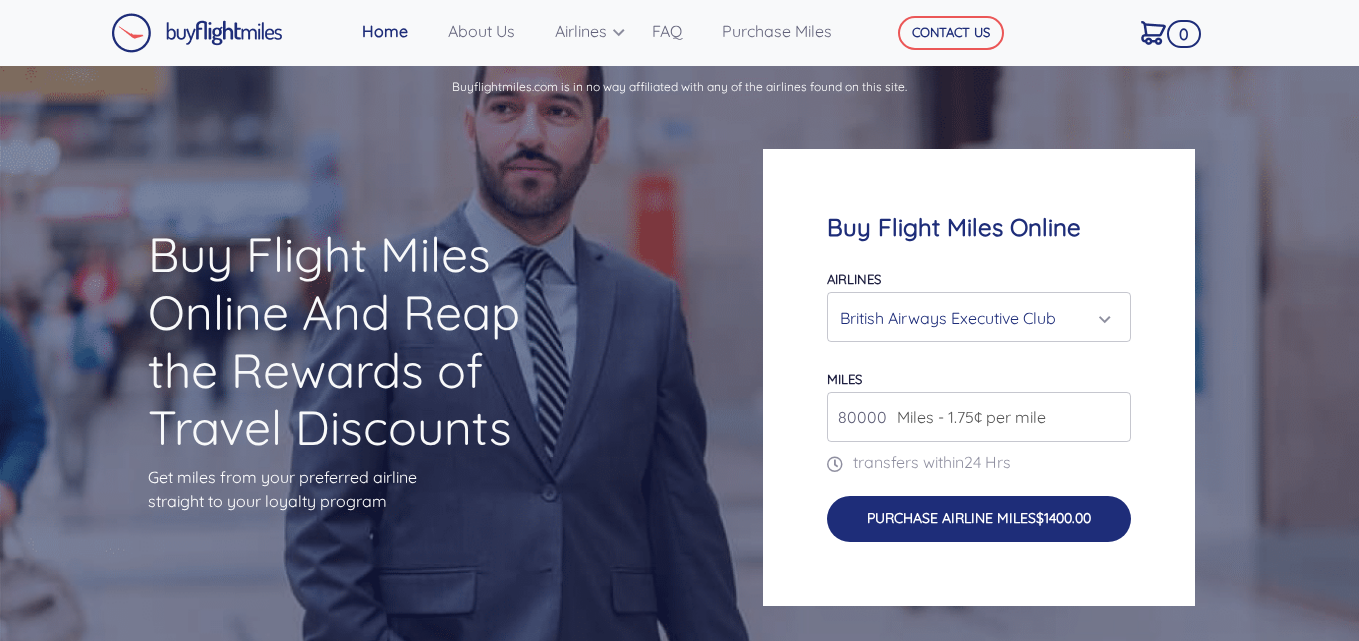 click on "Purchase Airline Miles     $1400.00" at bounding box center [979, 518] 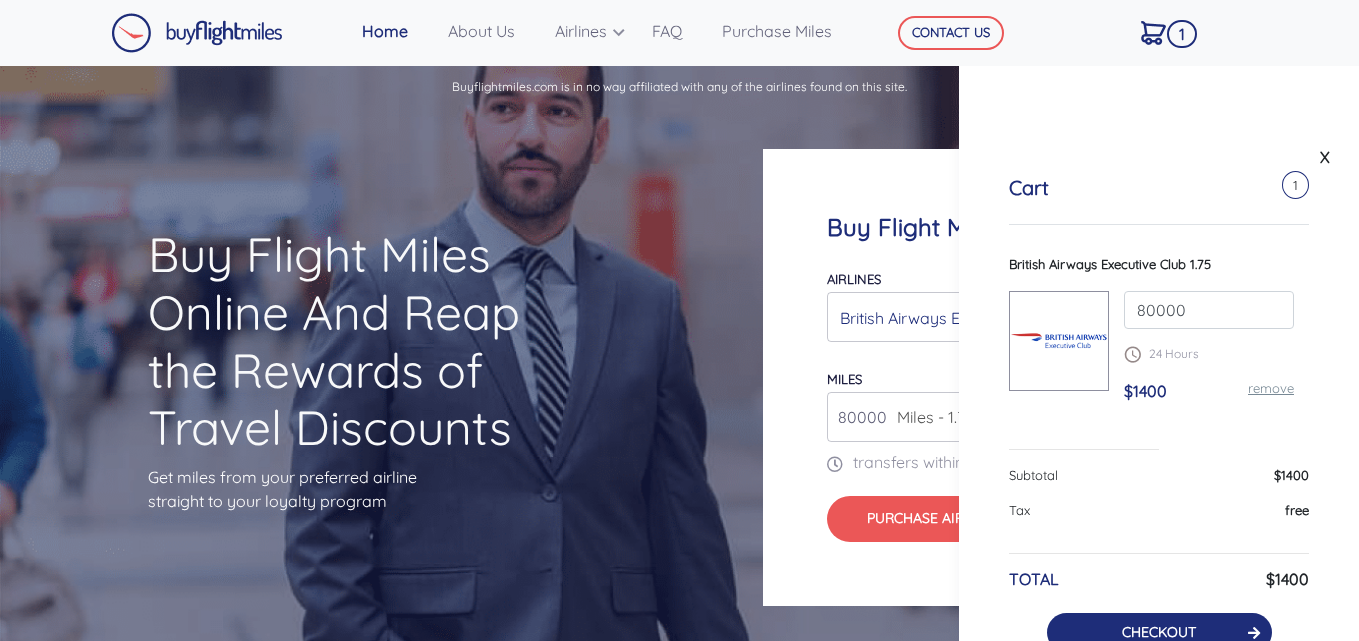 click on "CHECKOUT" at bounding box center (1159, 632) 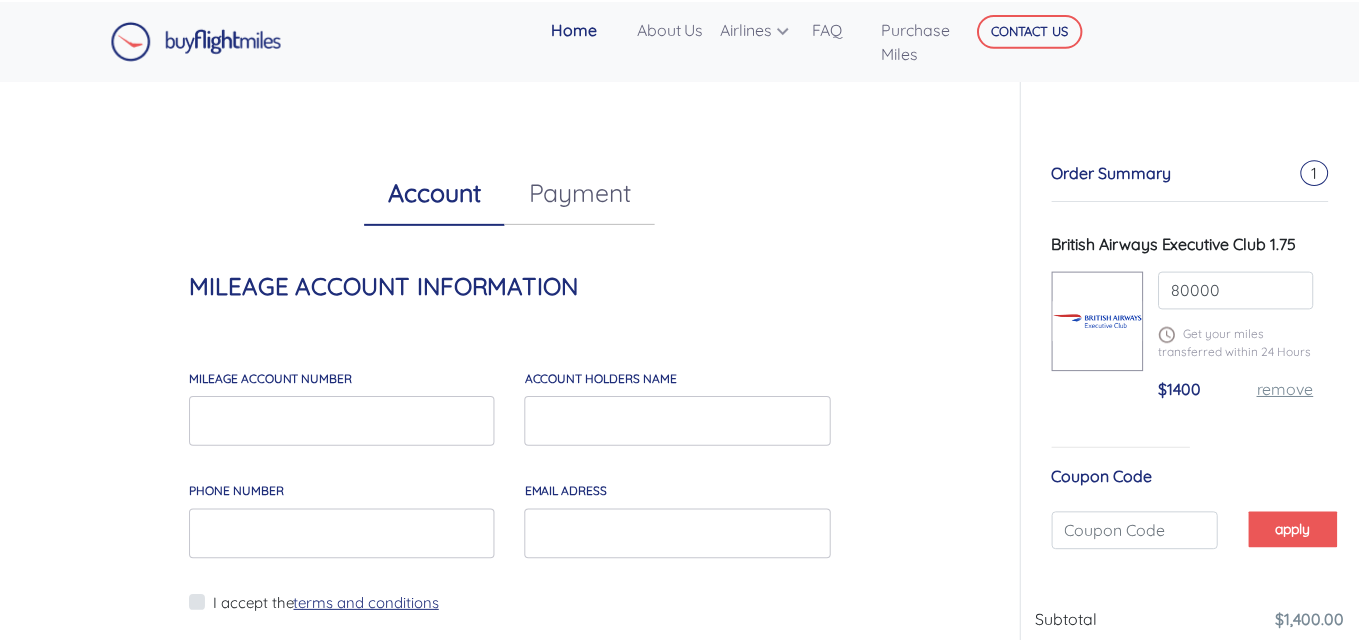 scroll, scrollTop: 0, scrollLeft: 0, axis: both 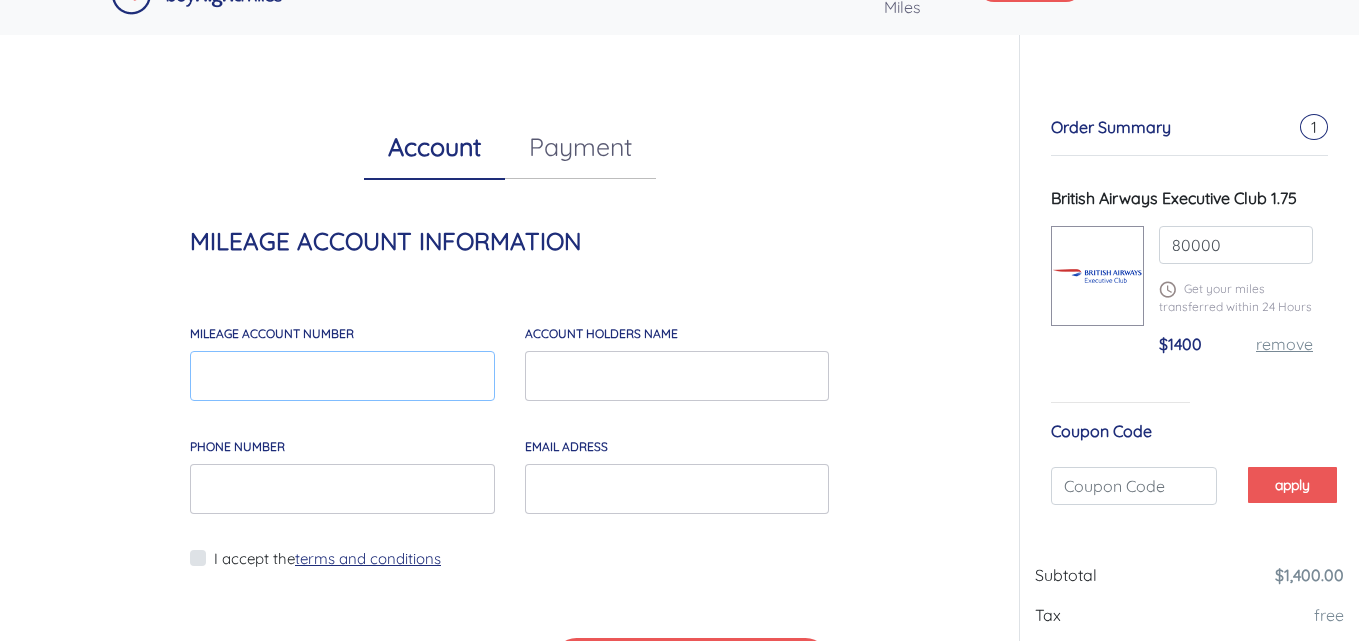 click on "MILEAGE account number" at bounding box center (342, 376) 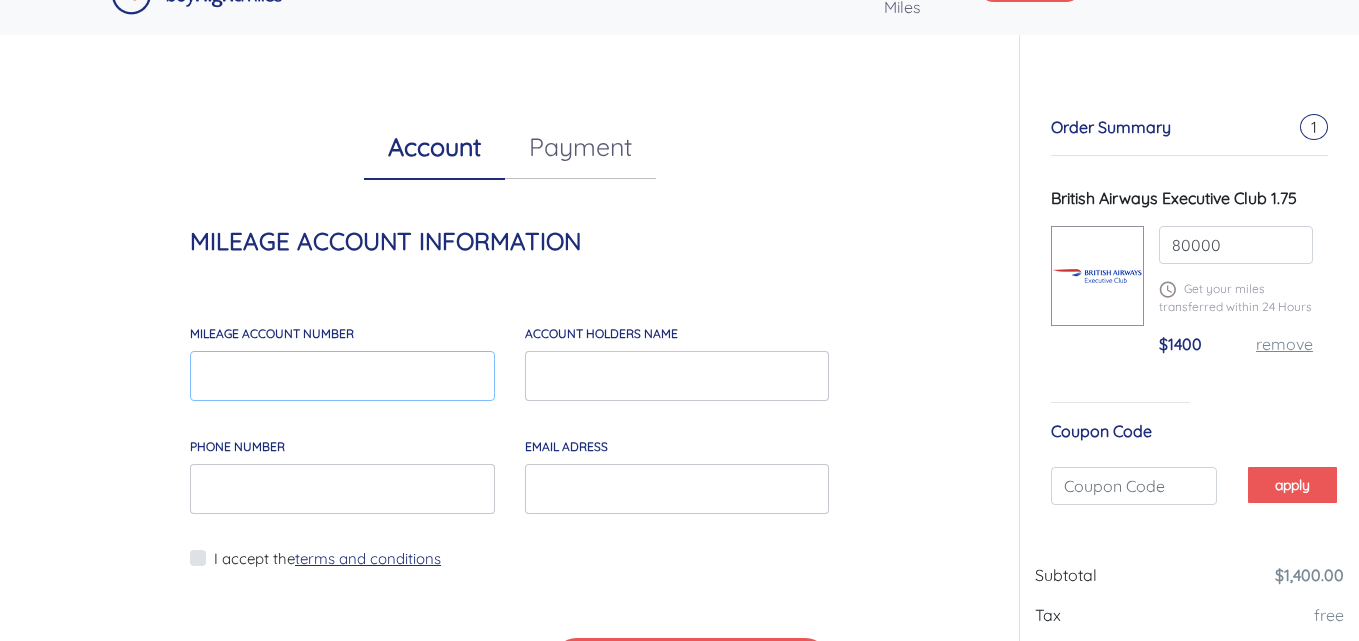 type on "04775168" 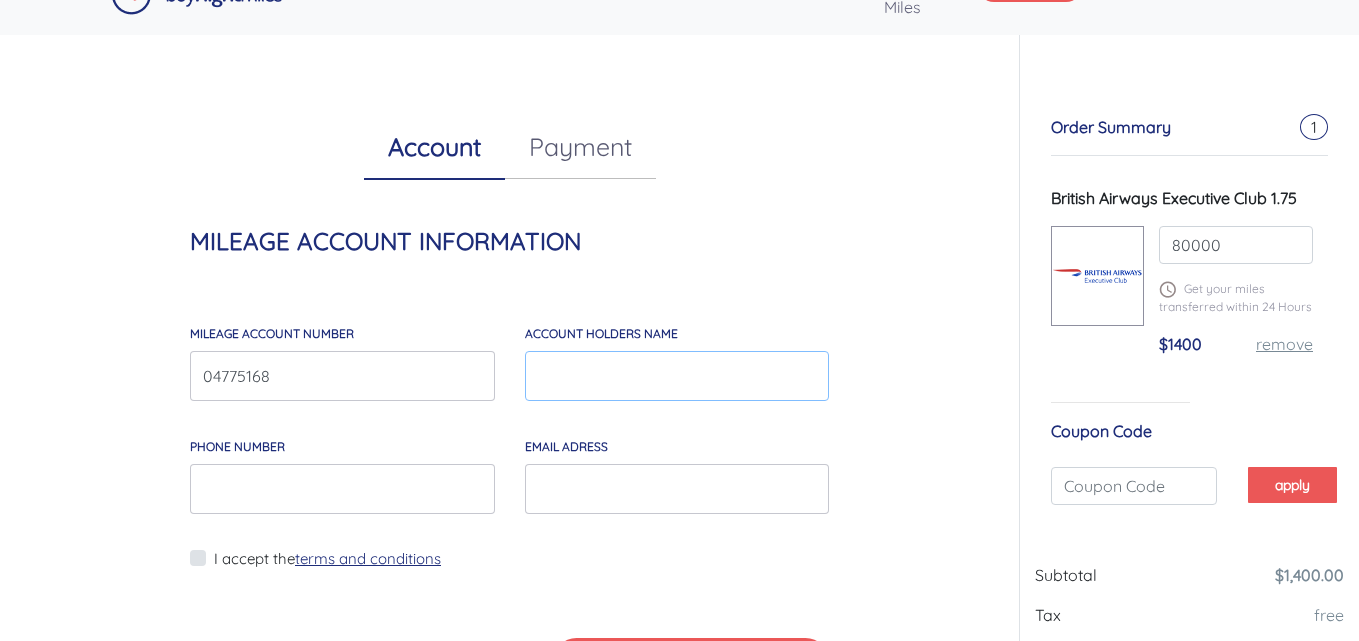 click on "account holders NAME" at bounding box center [677, 376] 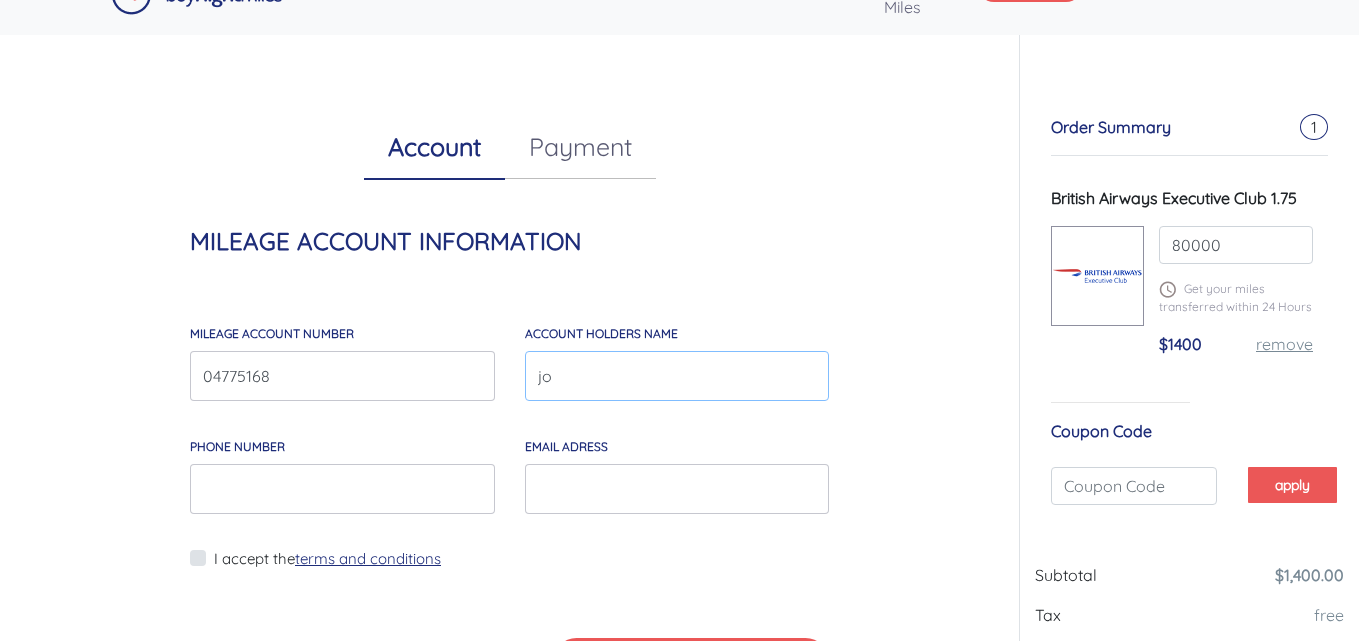 type on "[FIRST] [LAST]" 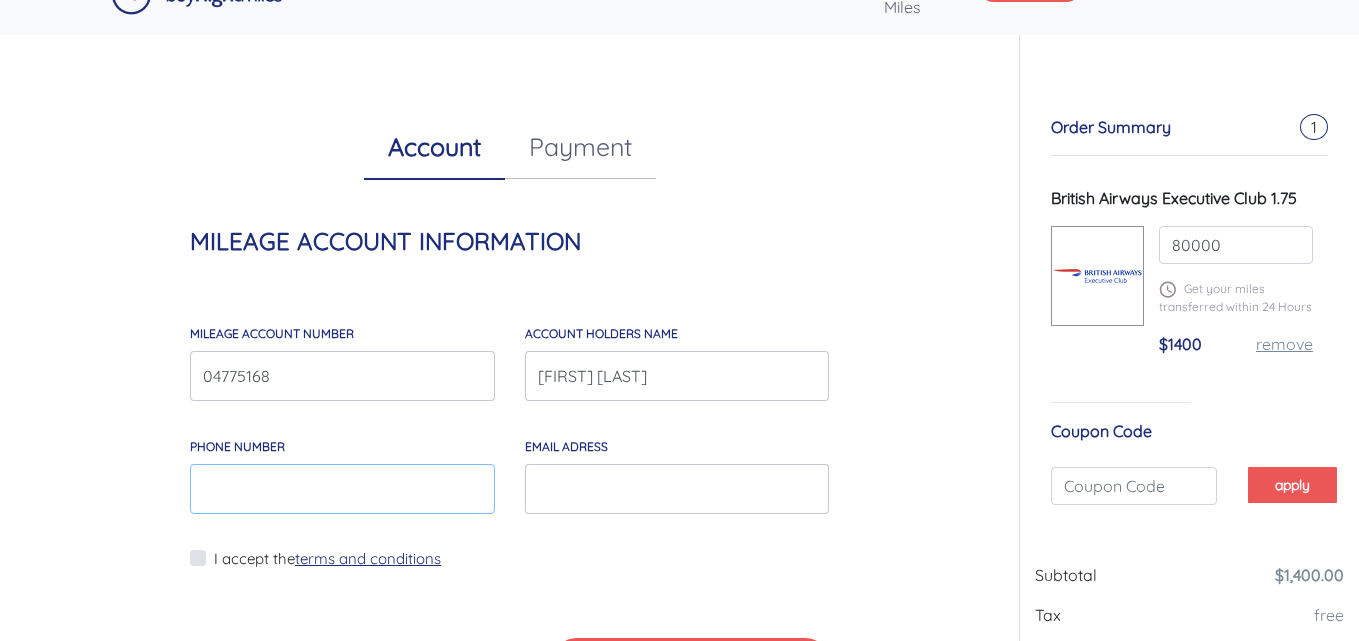 type on "[PHONE]" 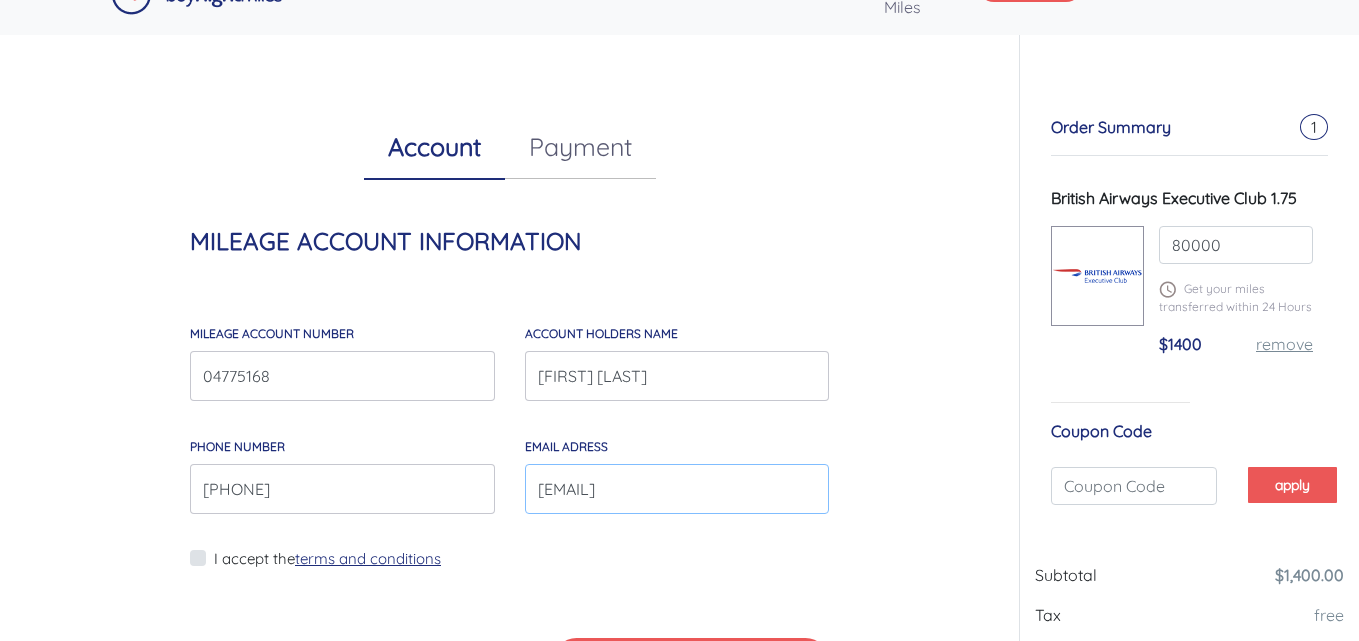 click on "[EMAIL]" at bounding box center [677, 489] 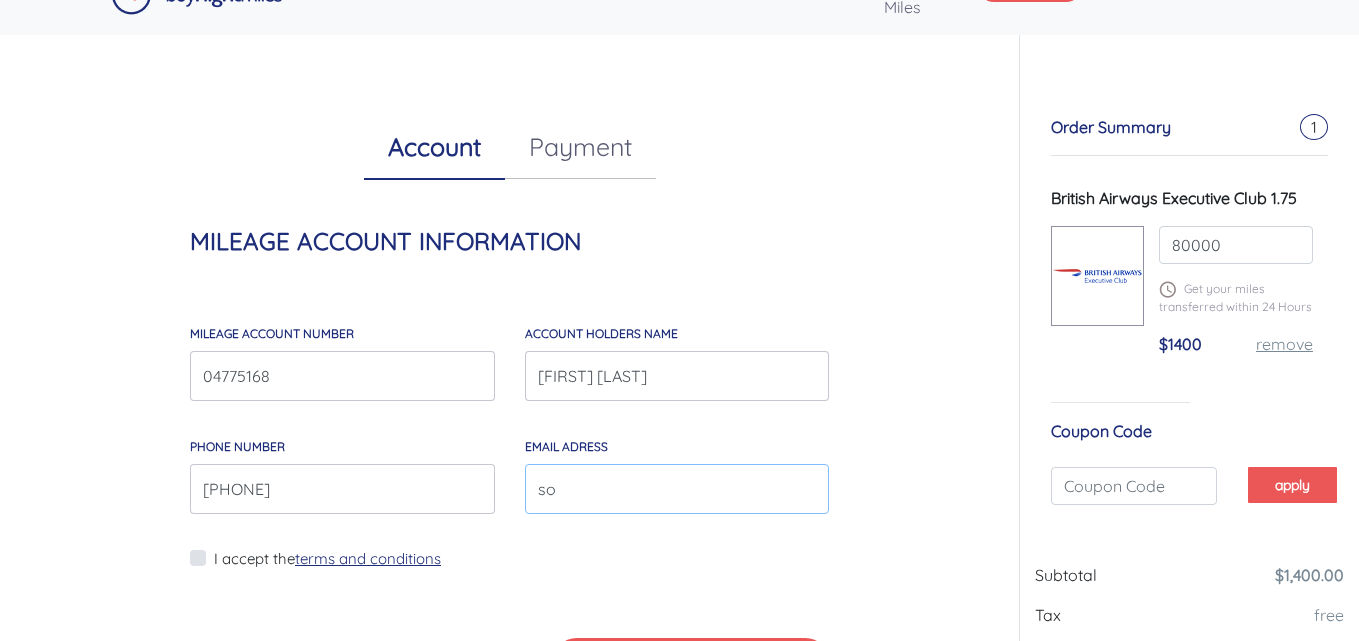 type on "s" 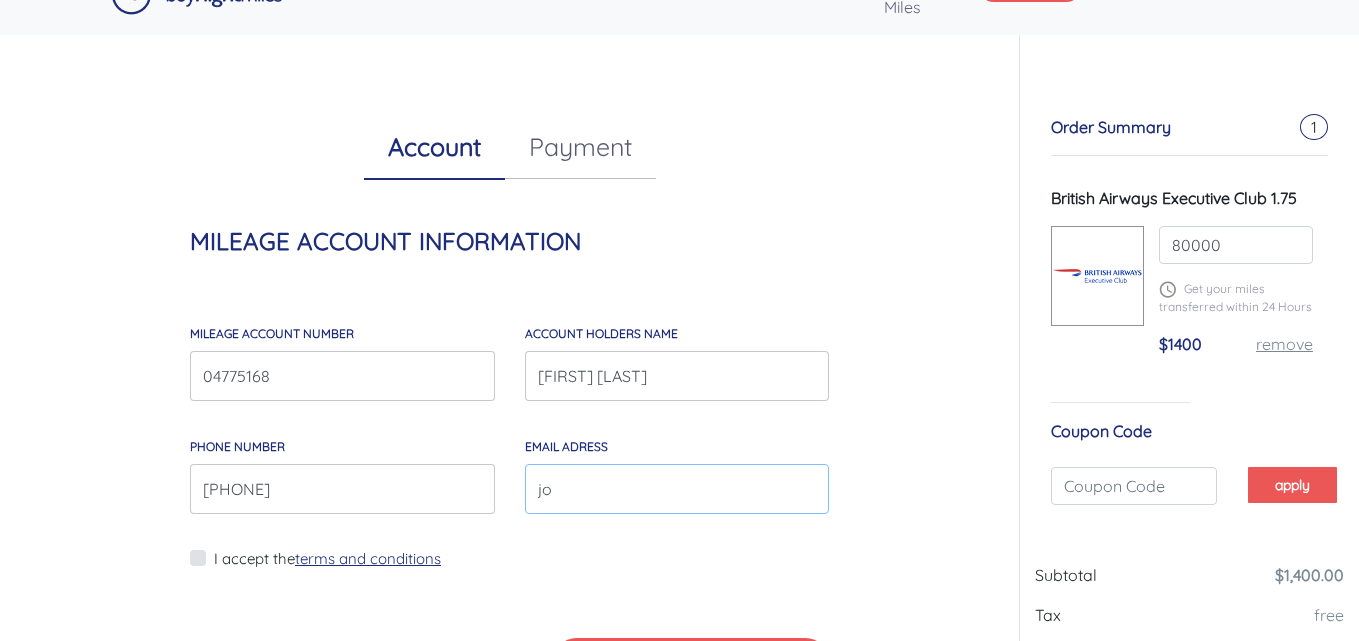 type on "[EMAIL]" 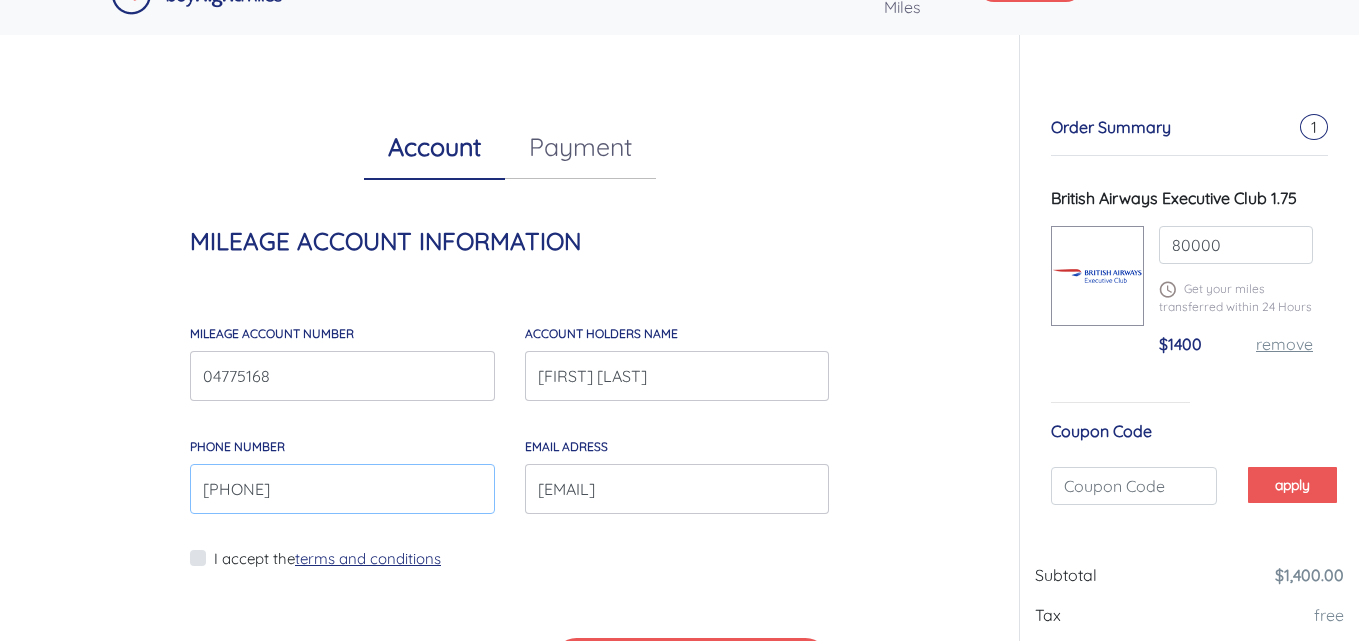 click on "[PHONE]" at bounding box center (342, 489) 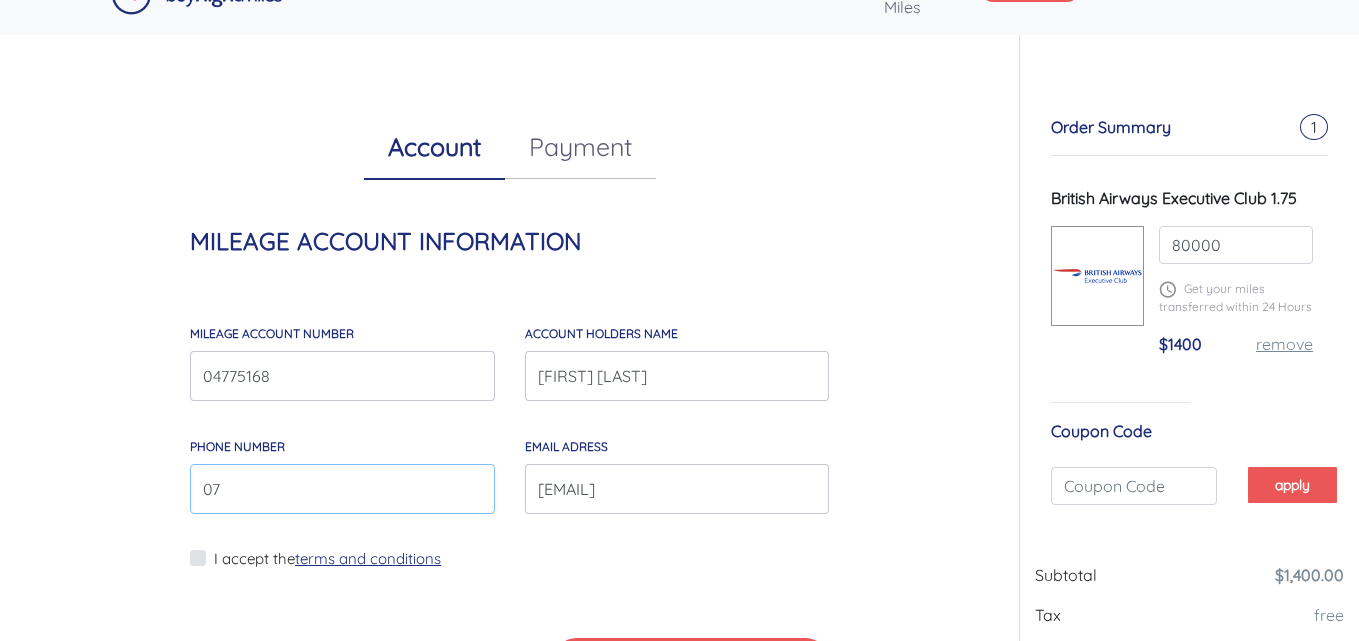 type on "0" 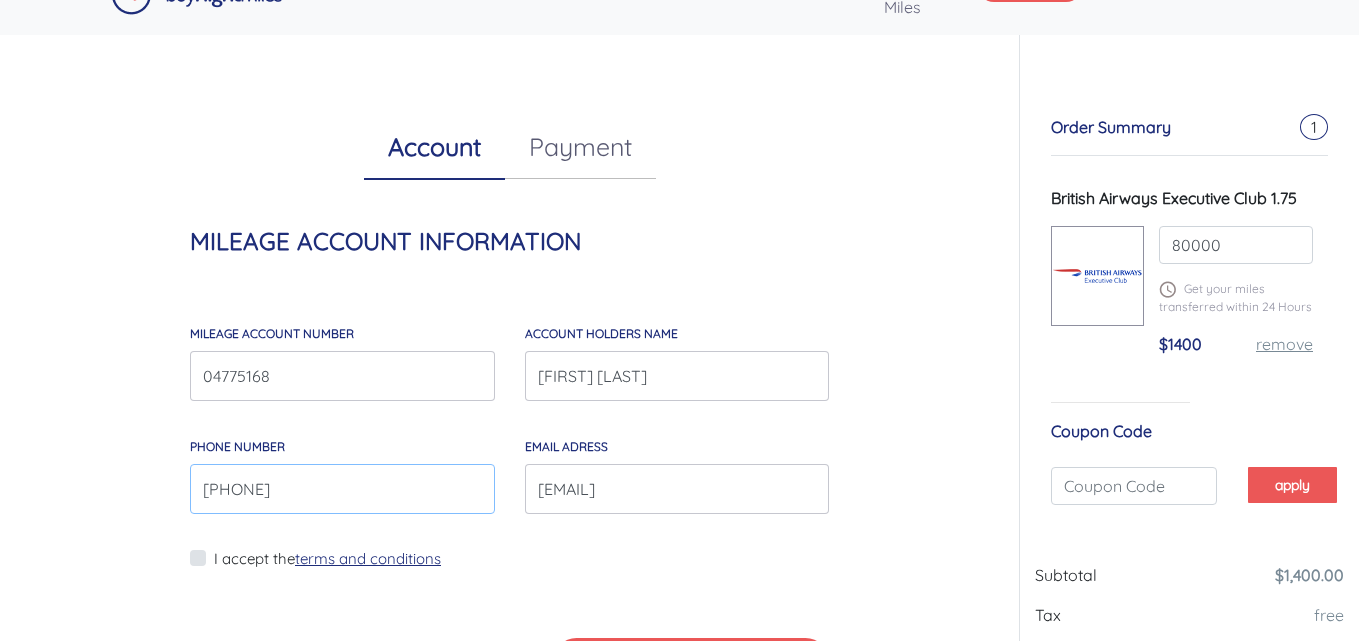 type on "[PHONE]" 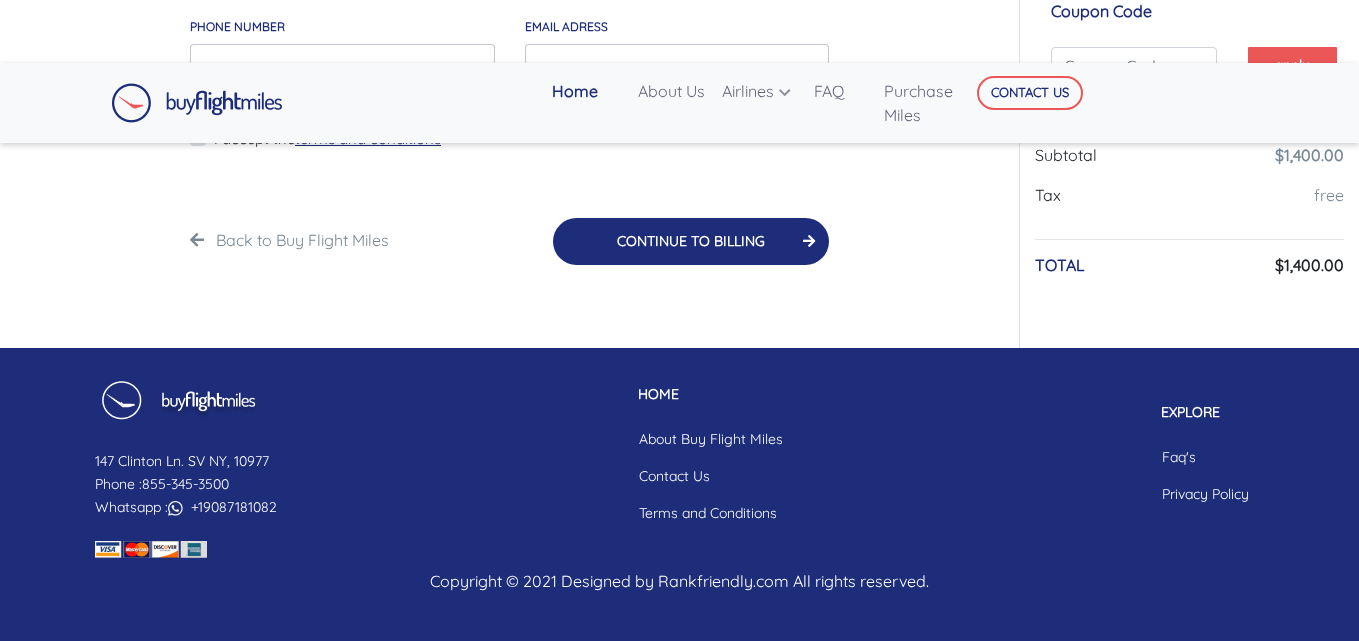 click on "CONTINUE TO BILLING" at bounding box center [691, 241] 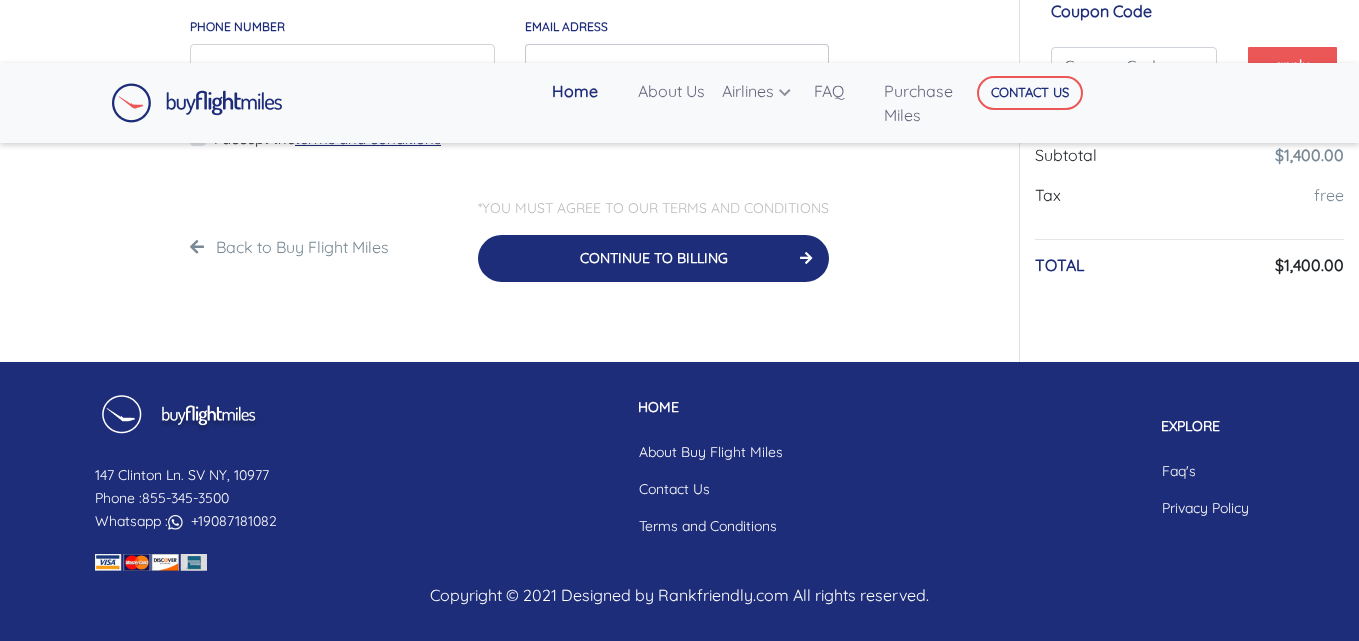 click on "CONTINUE TO BILLING" at bounding box center [653, 258] 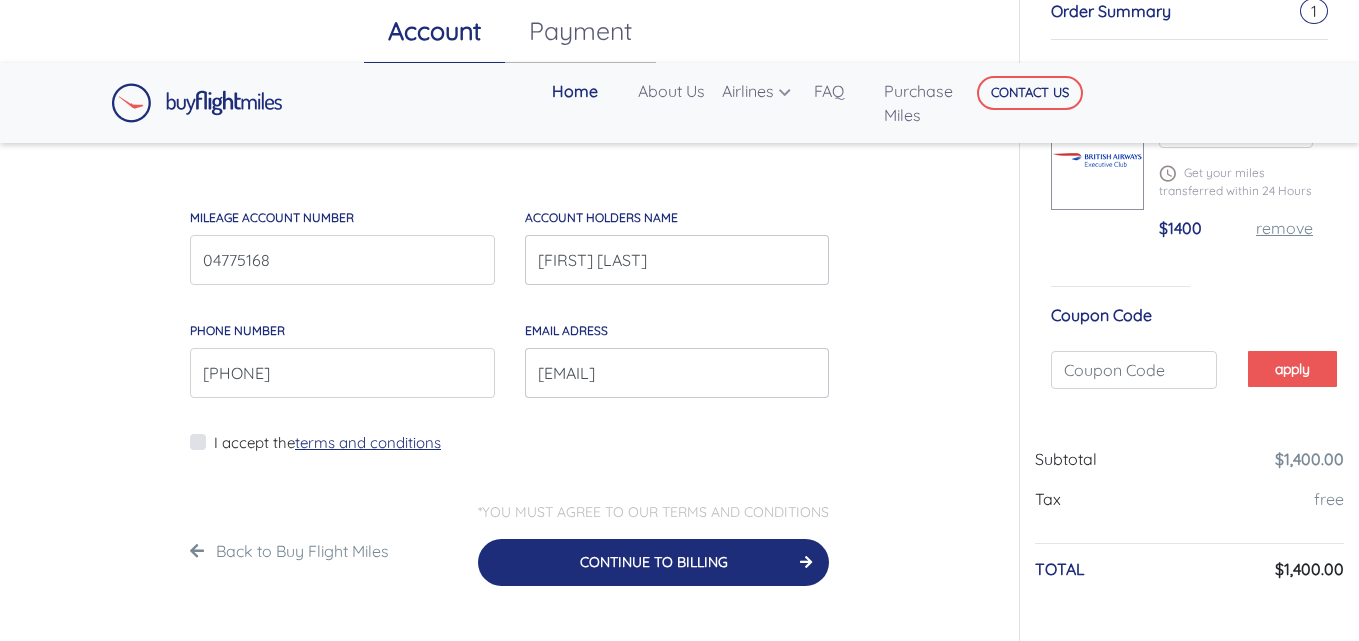 scroll, scrollTop: 86, scrollLeft: 0, axis: vertical 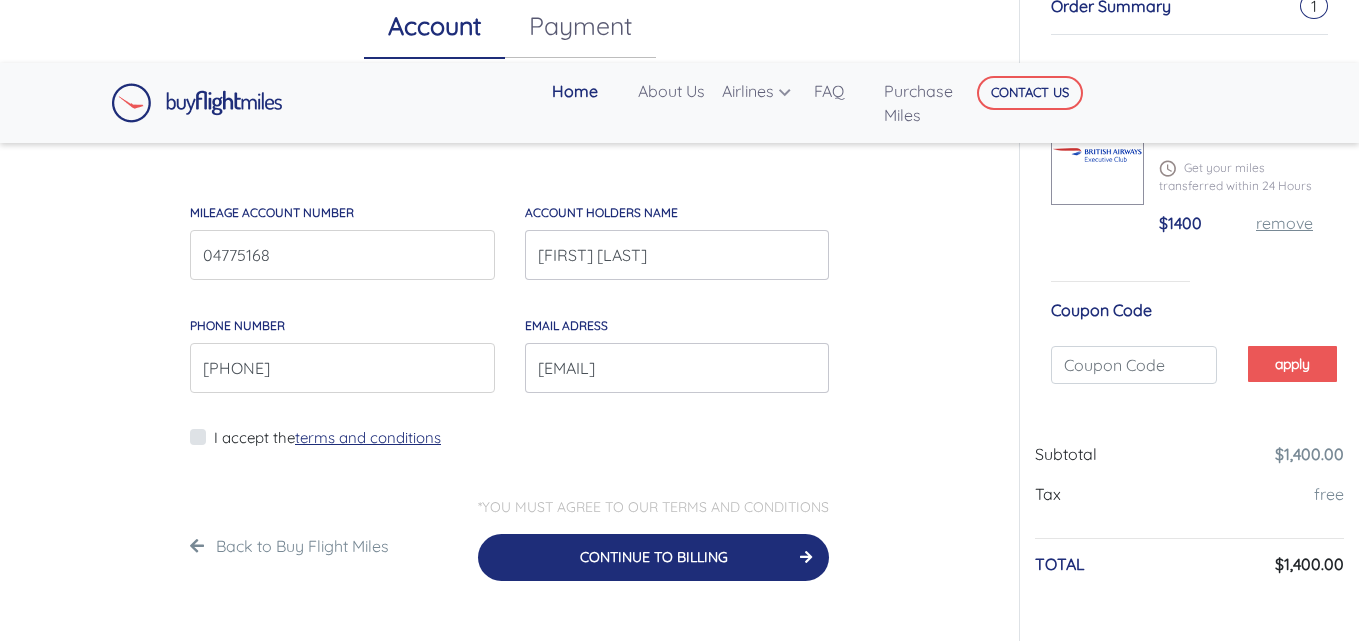 click on "CONTINUE TO BILLING" at bounding box center [653, 557] 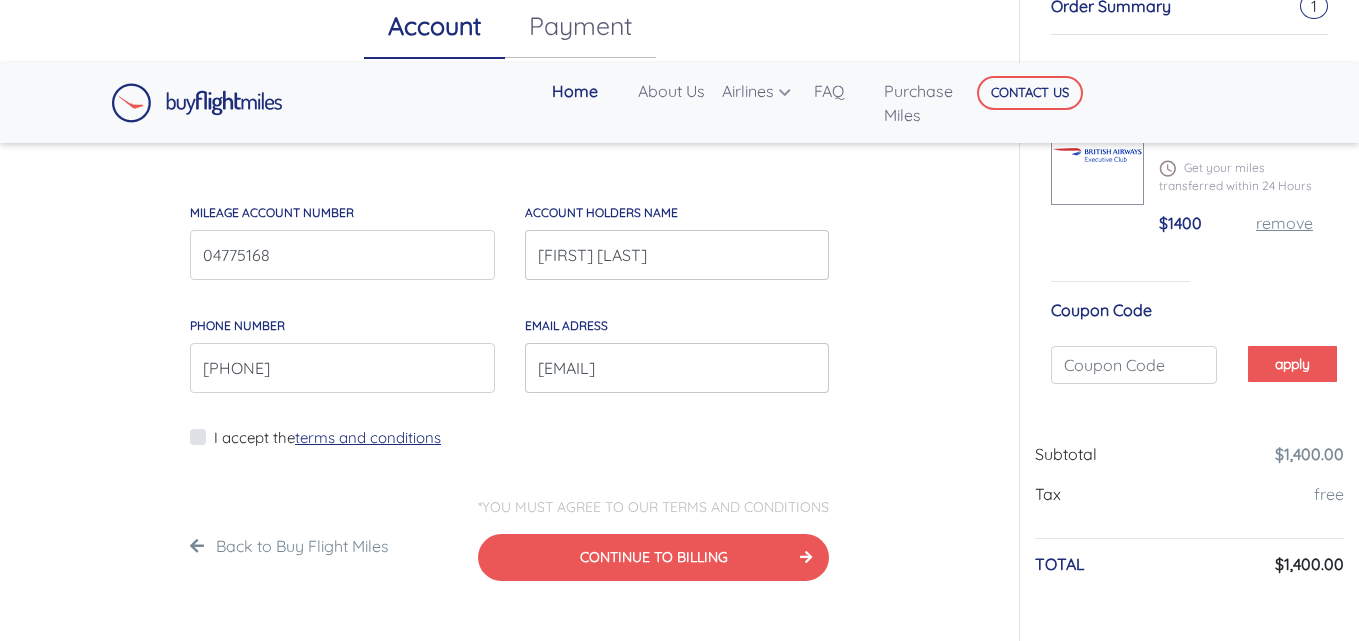 click on "I accept the  terms and conditions" at bounding box center (327, 438) 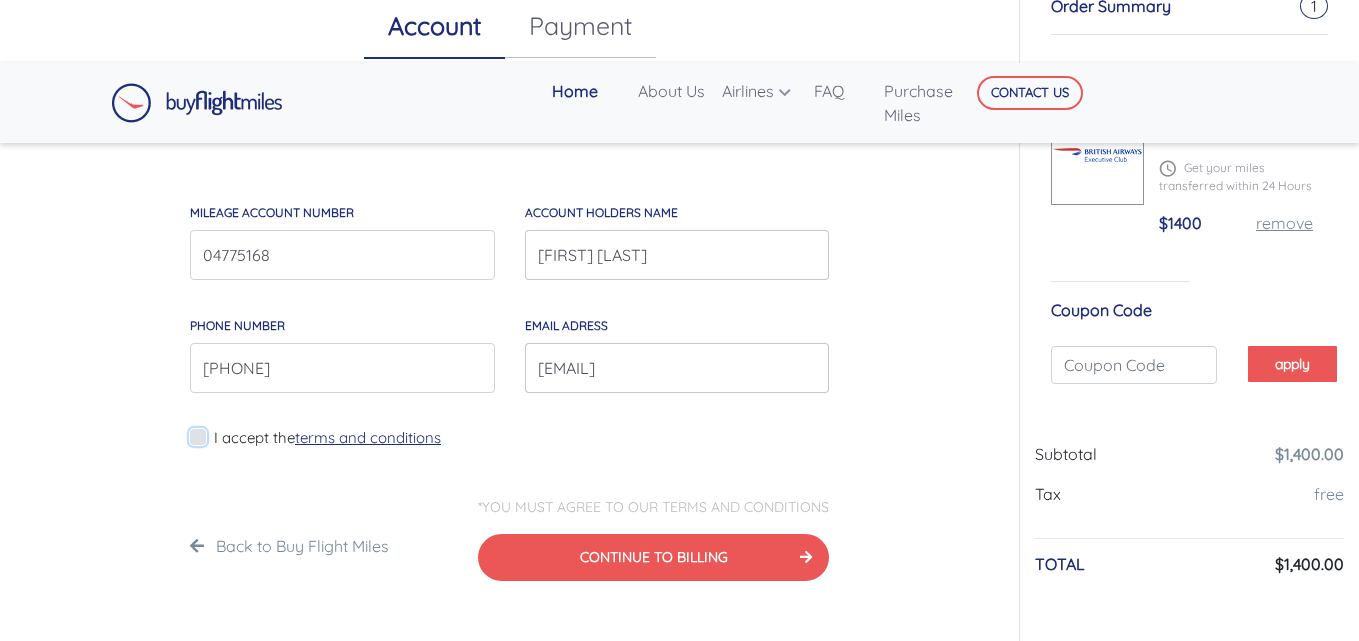 click on "I accept the  terms and conditions" at bounding box center (220, 450) 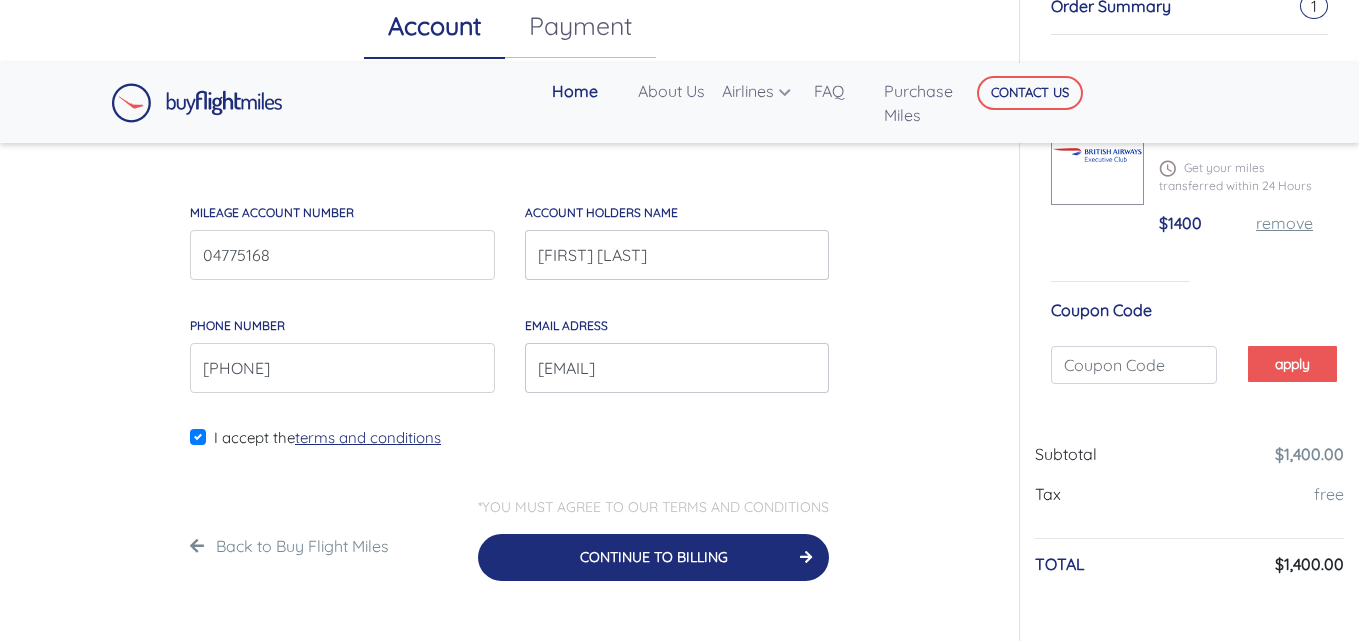 click on "CONTINUE TO BILLING" at bounding box center (653, 557) 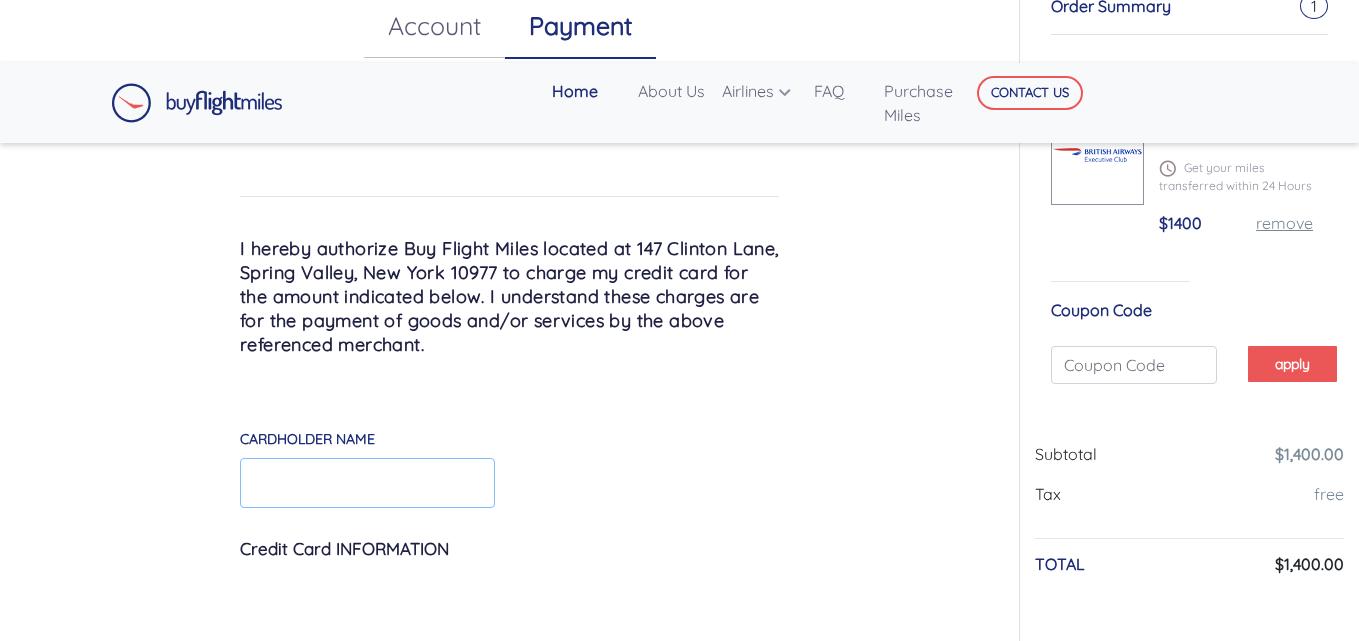 click on "Cardholder Name" at bounding box center [367, 483] 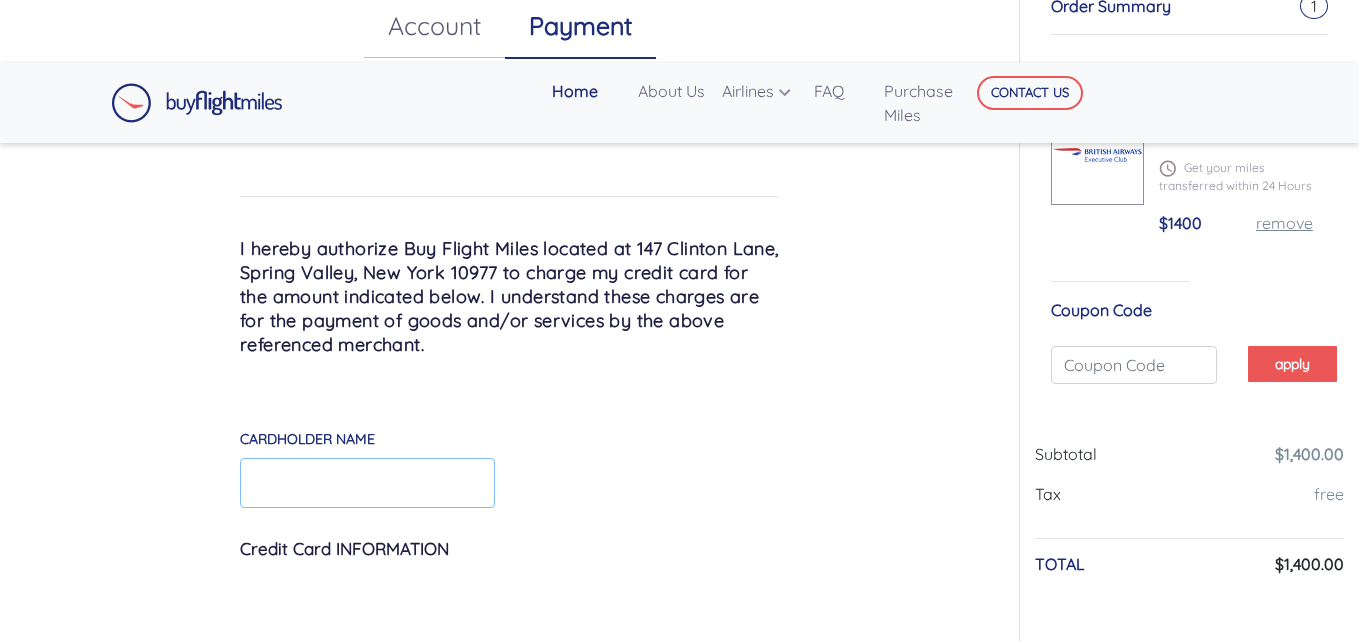 type on "[FIRST] [LAST]" 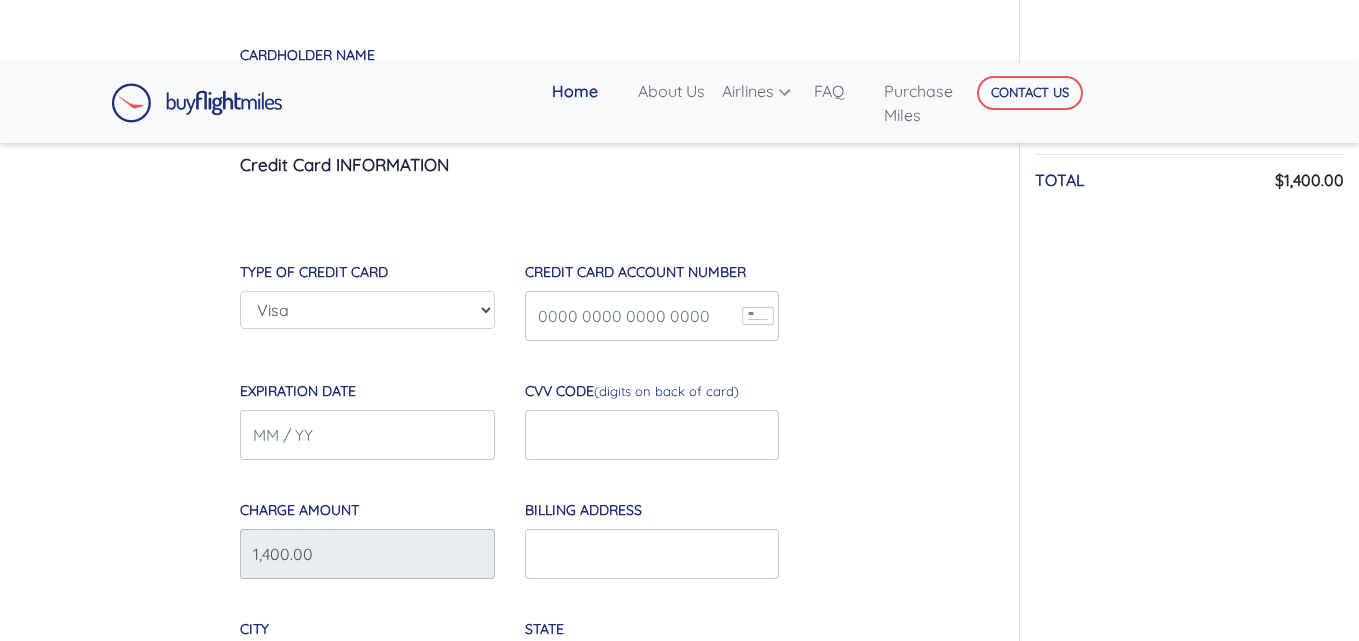 scroll, scrollTop: 463, scrollLeft: 0, axis: vertical 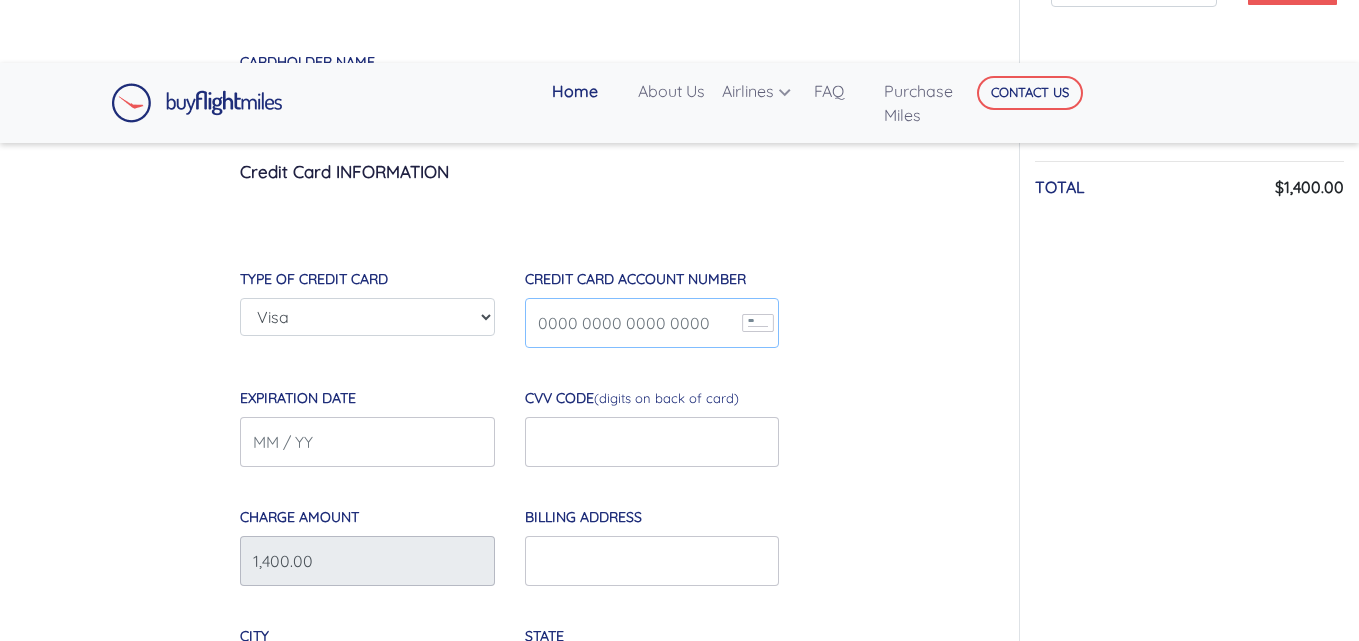 click on "Credit Card Account Number" at bounding box center (652, 323) 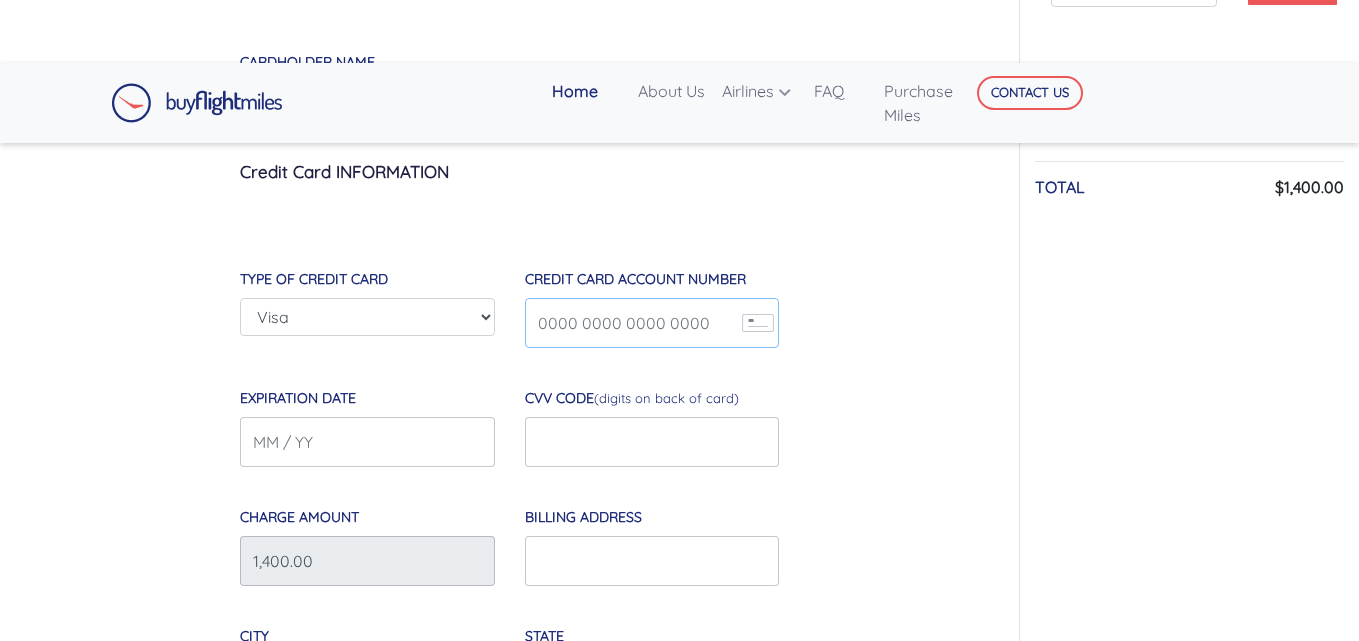 click on "Credit Card Account Number" at bounding box center (652, 323) 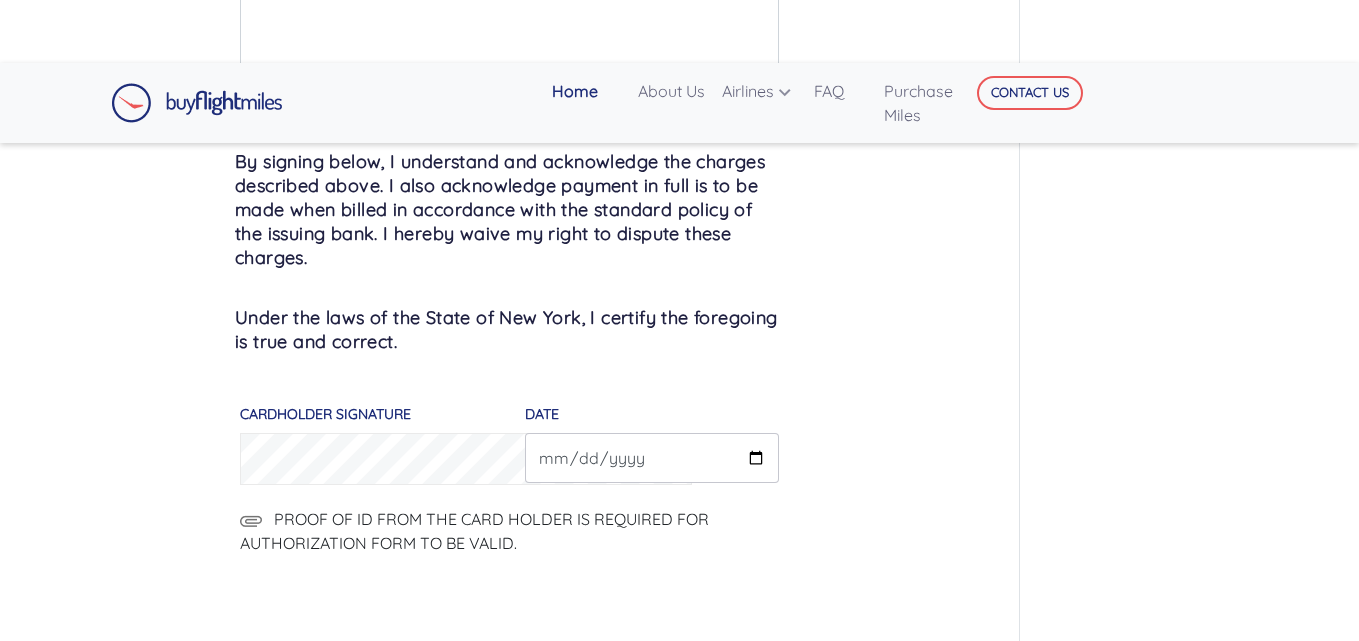 scroll, scrollTop: 565, scrollLeft: 0, axis: vertical 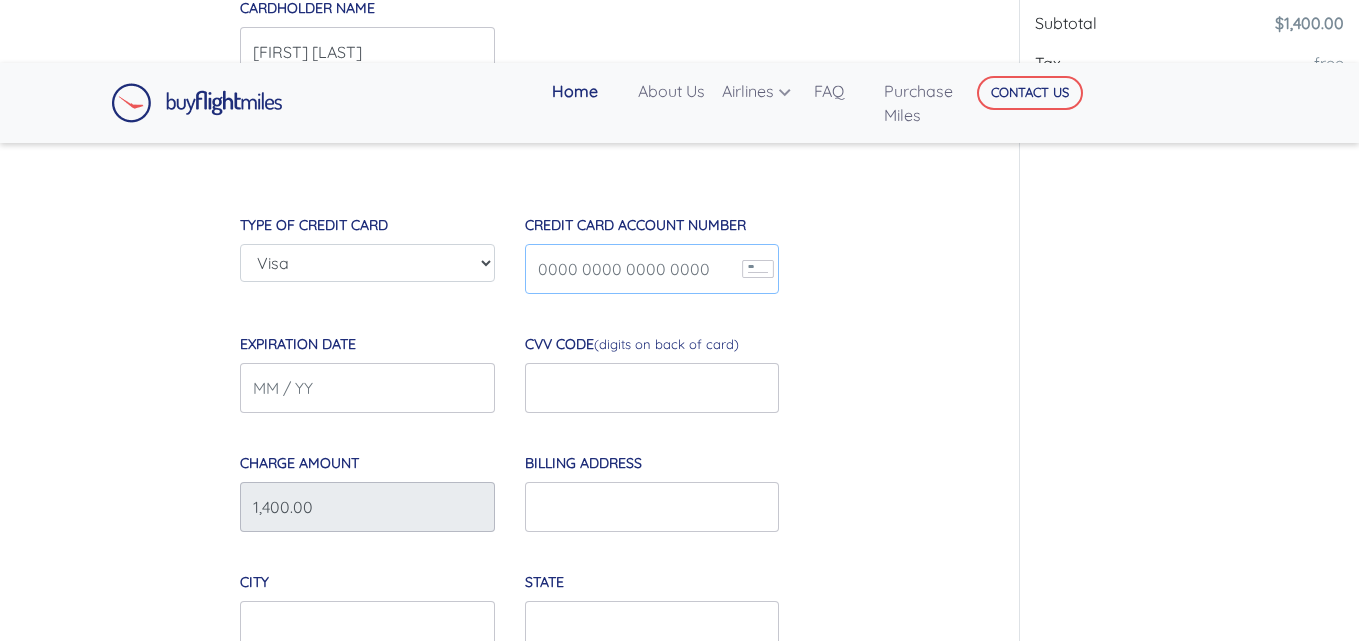 click on "Credit Card Account Number" at bounding box center (652, 269) 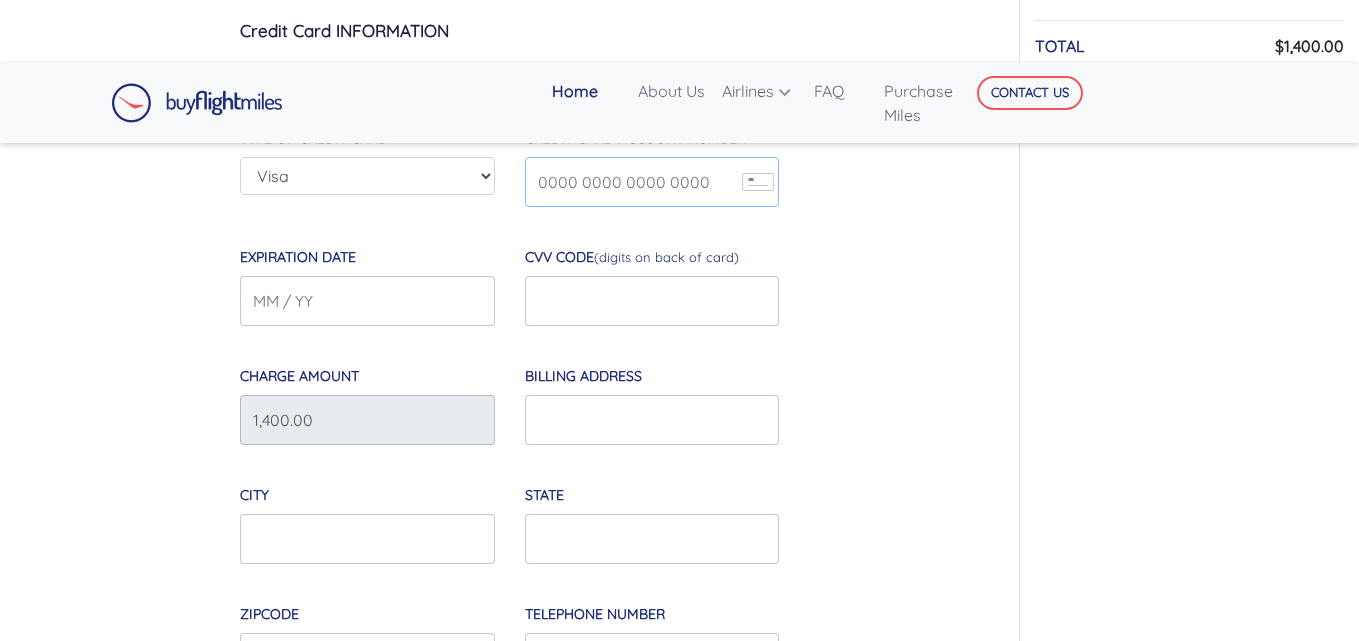 scroll, scrollTop: 509, scrollLeft: 0, axis: vertical 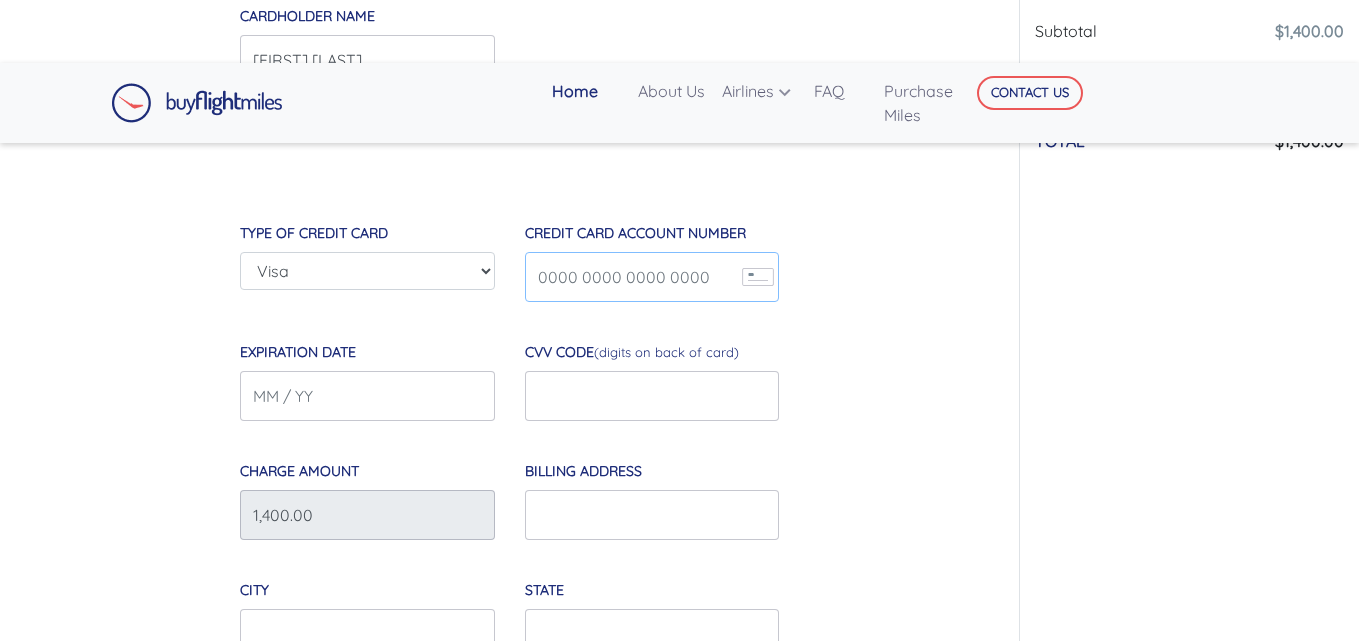 paste on "[CREDIT_CARD]" 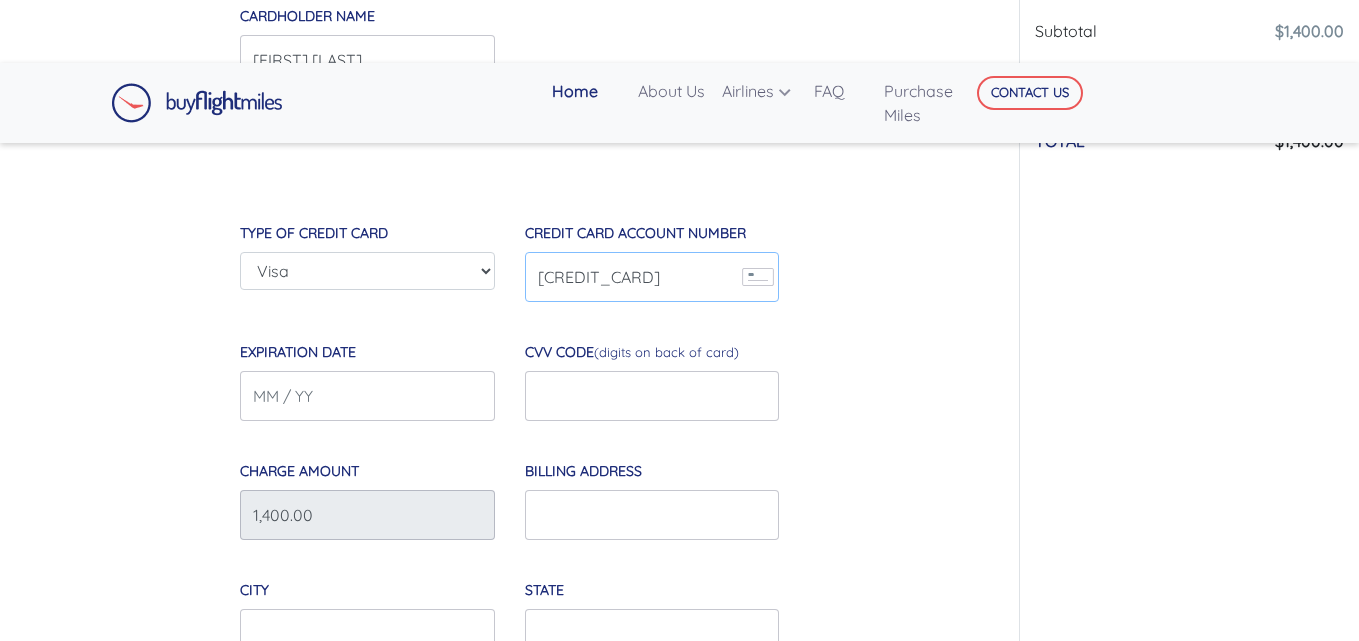 type on "[CREDIT_CARD]" 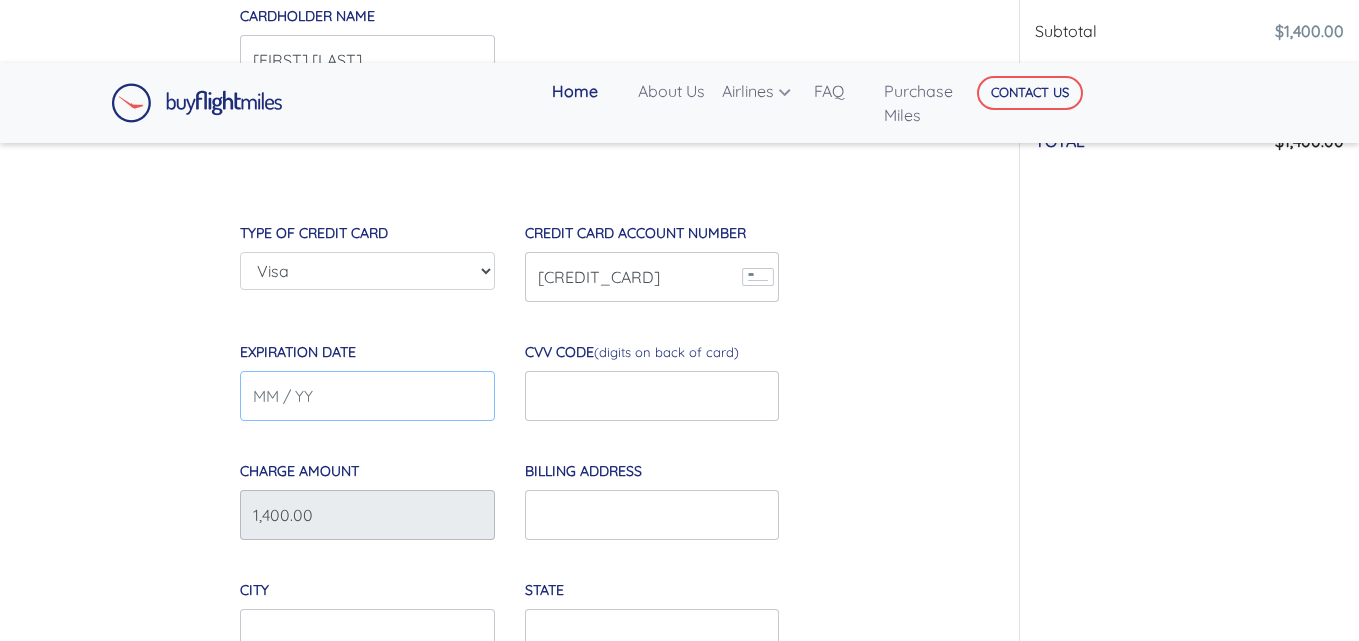 click on "Expiration Date" at bounding box center (367, 396) 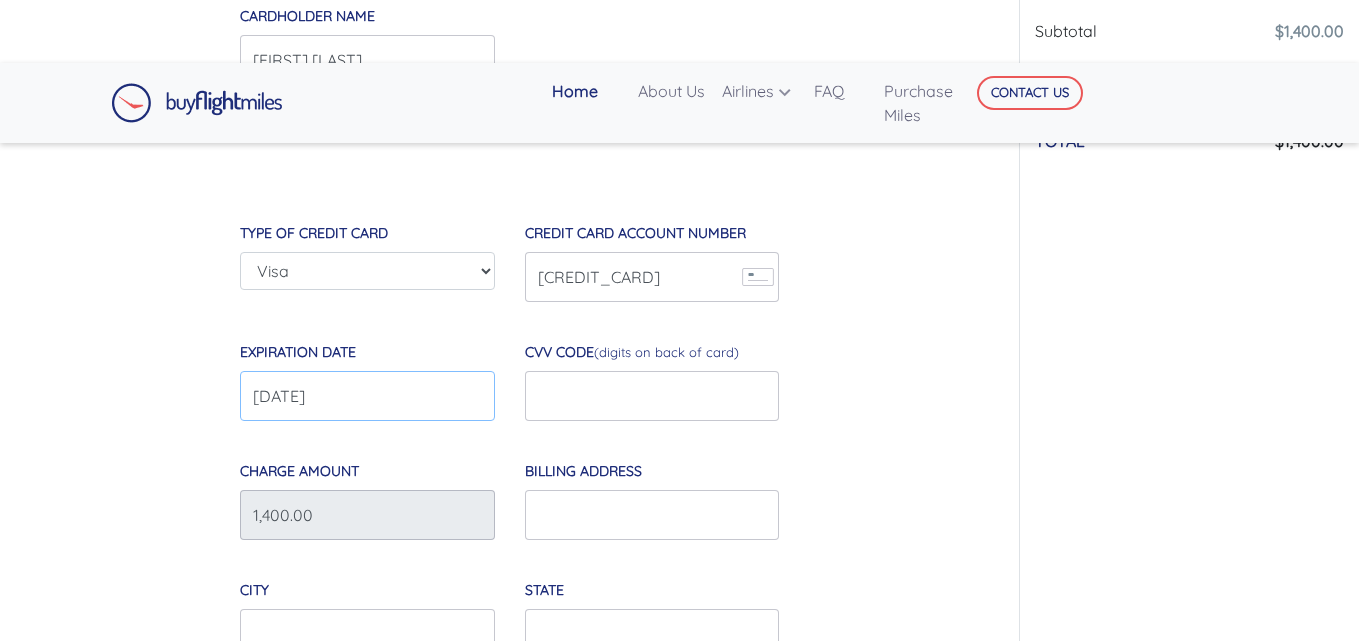 type on "[DATE]" 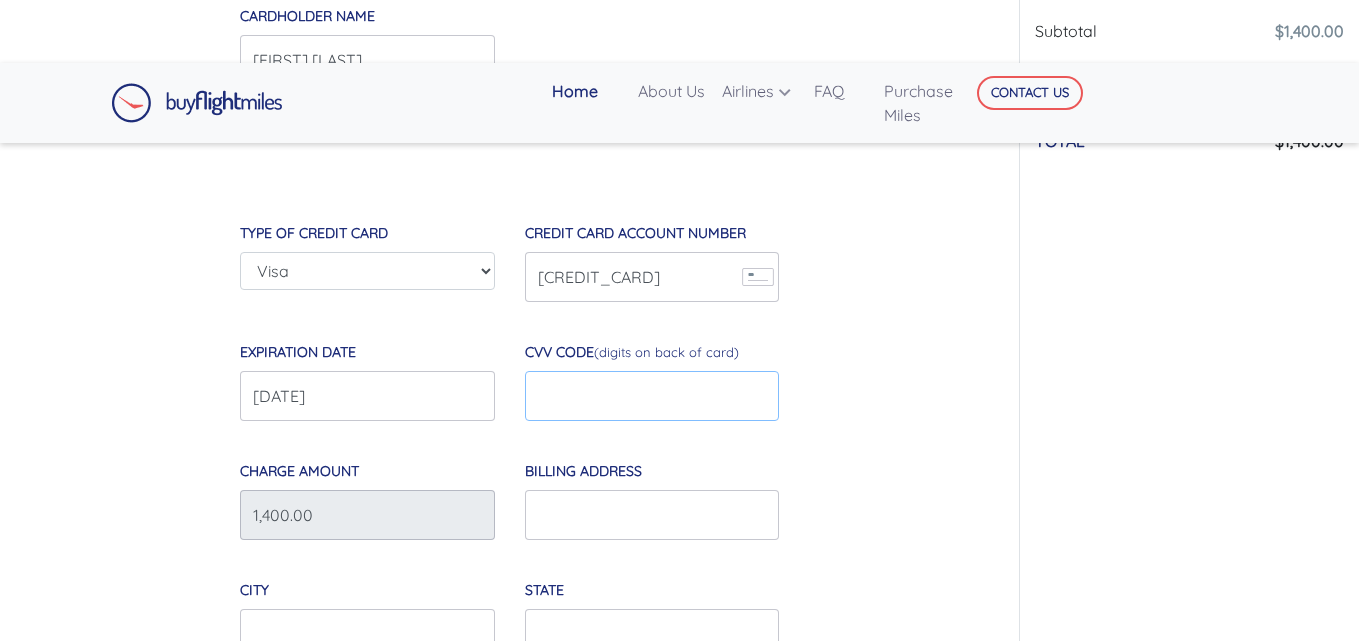 click at bounding box center (652, 396) 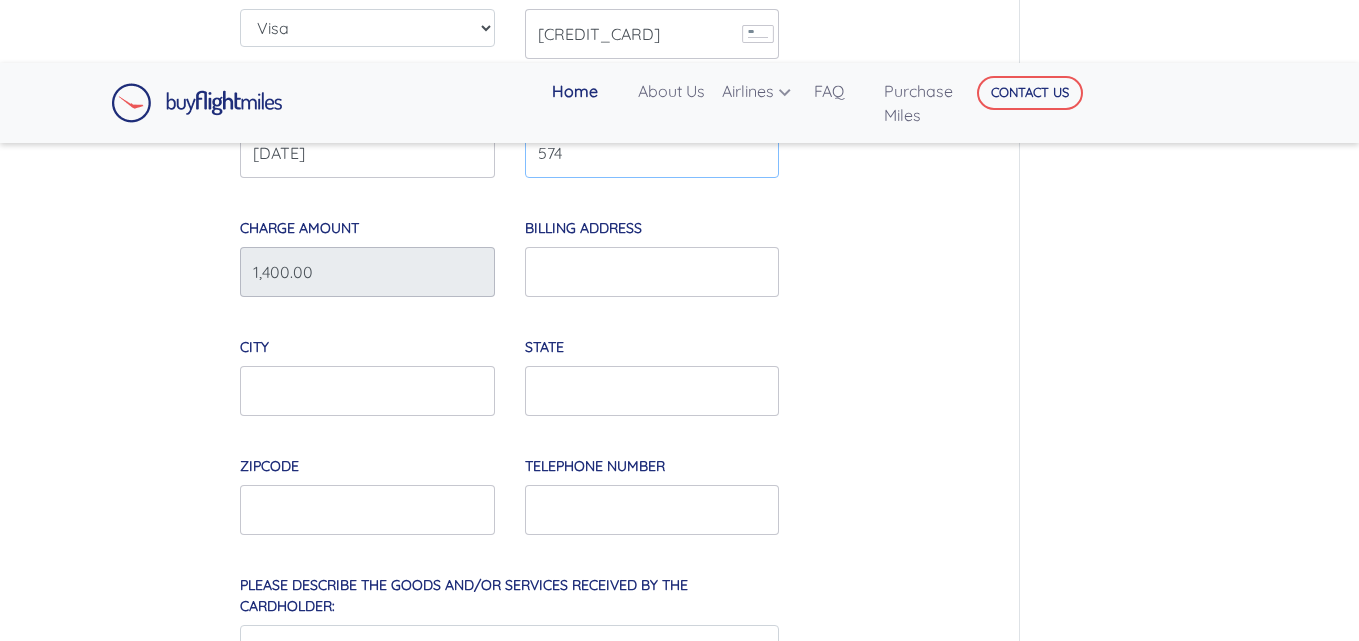 scroll, scrollTop: 757, scrollLeft: 0, axis: vertical 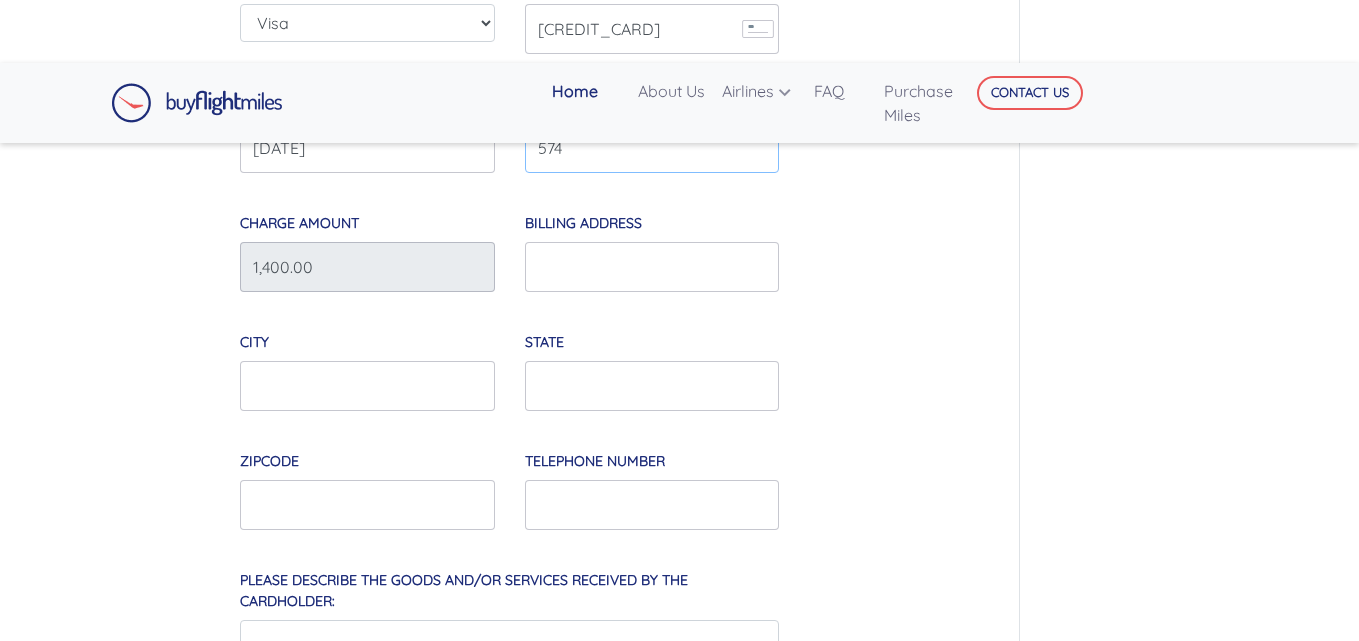 type on "574" 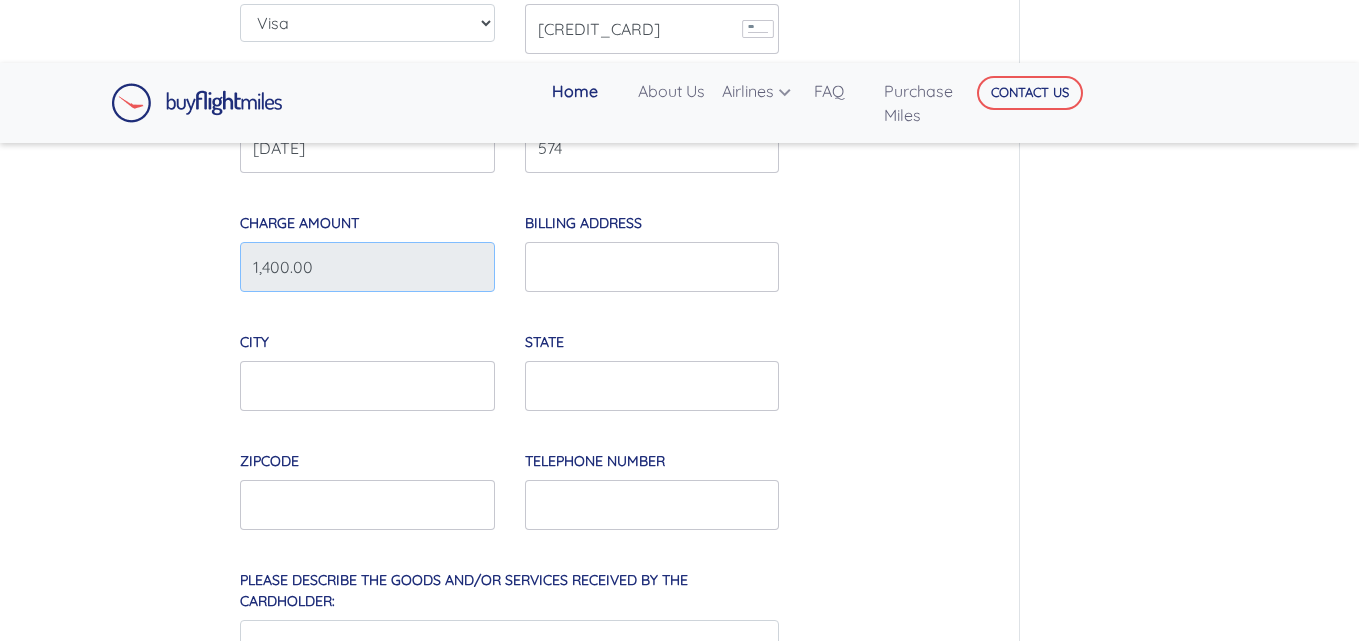 click on "1,400.00" at bounding box center (367, 267) 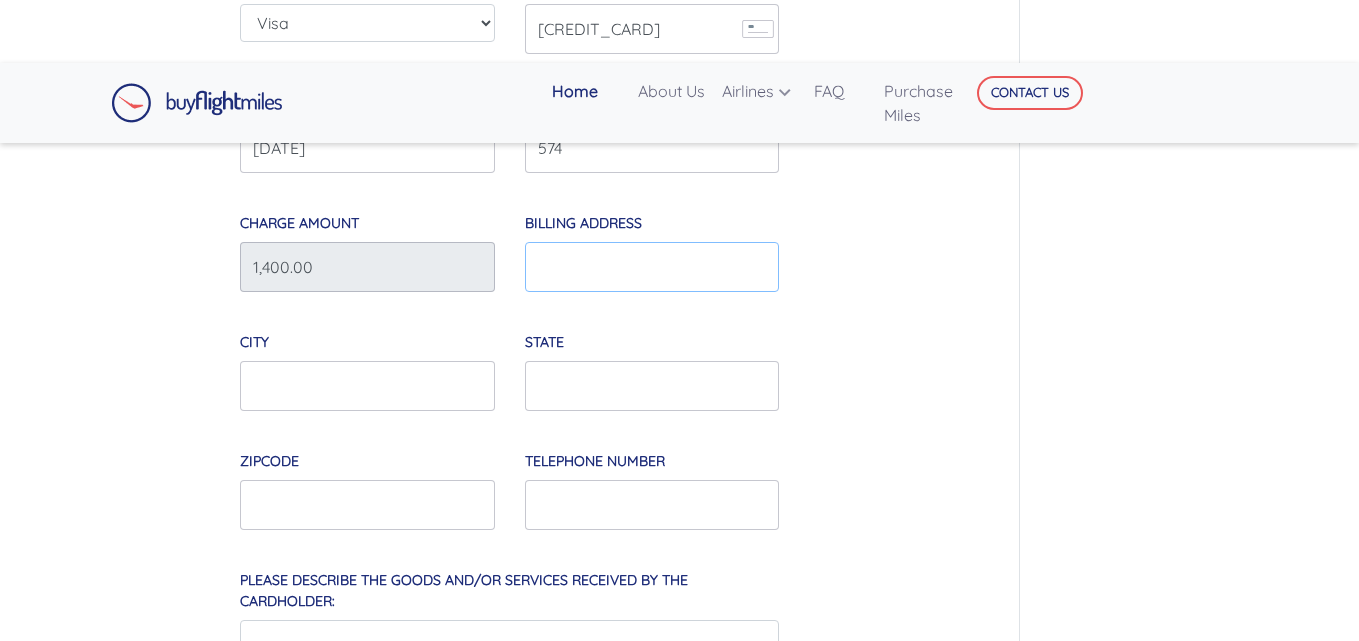 click on "Billing Address" at bounding box center [652, 267] 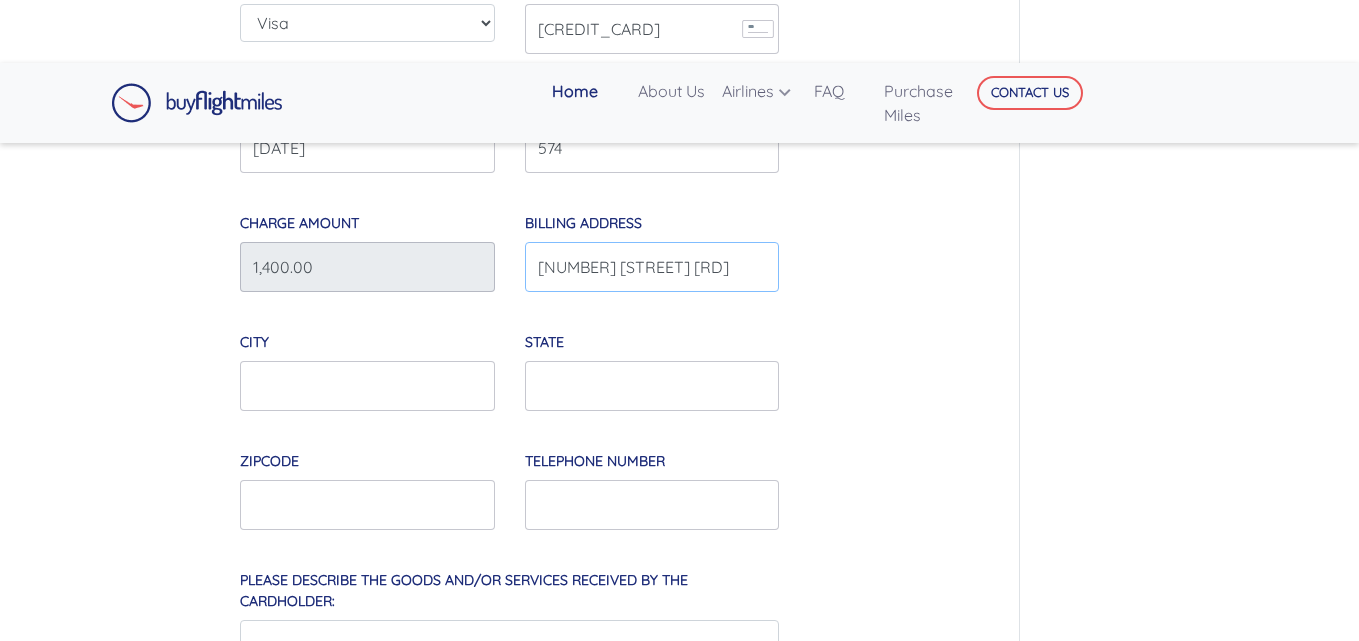 type on "[NUMBER] [STREET] [RD]" 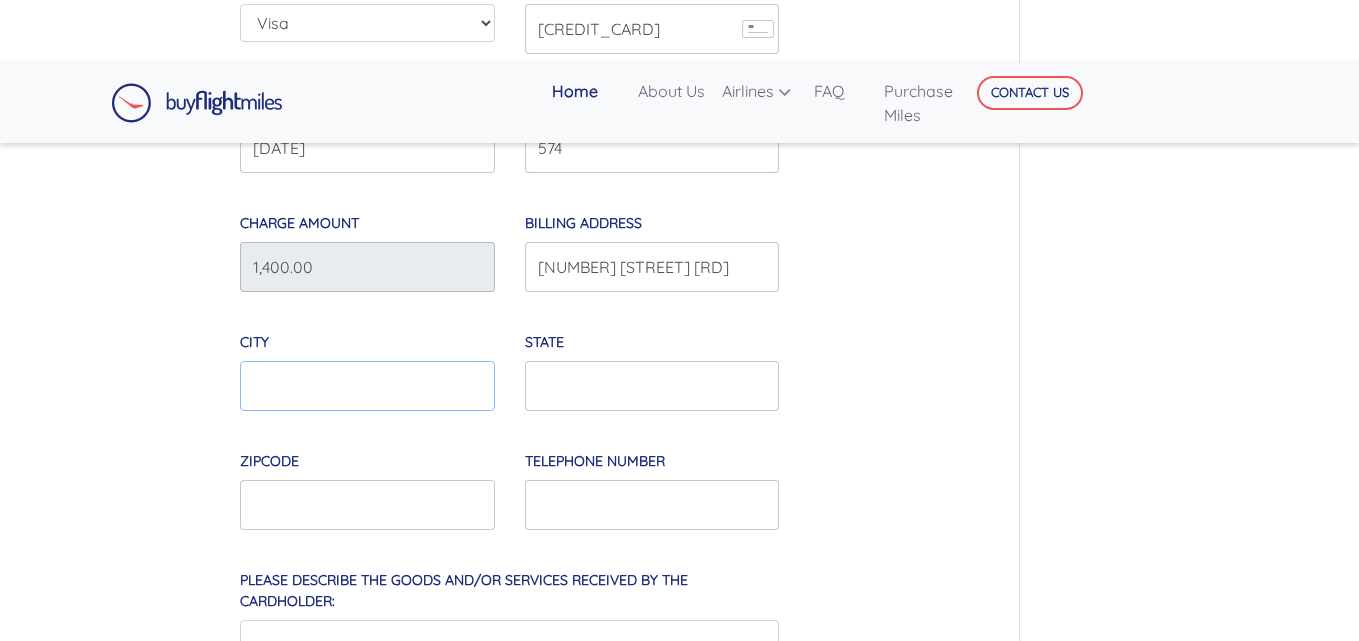 click on "City" at bounding box center [367, 386] 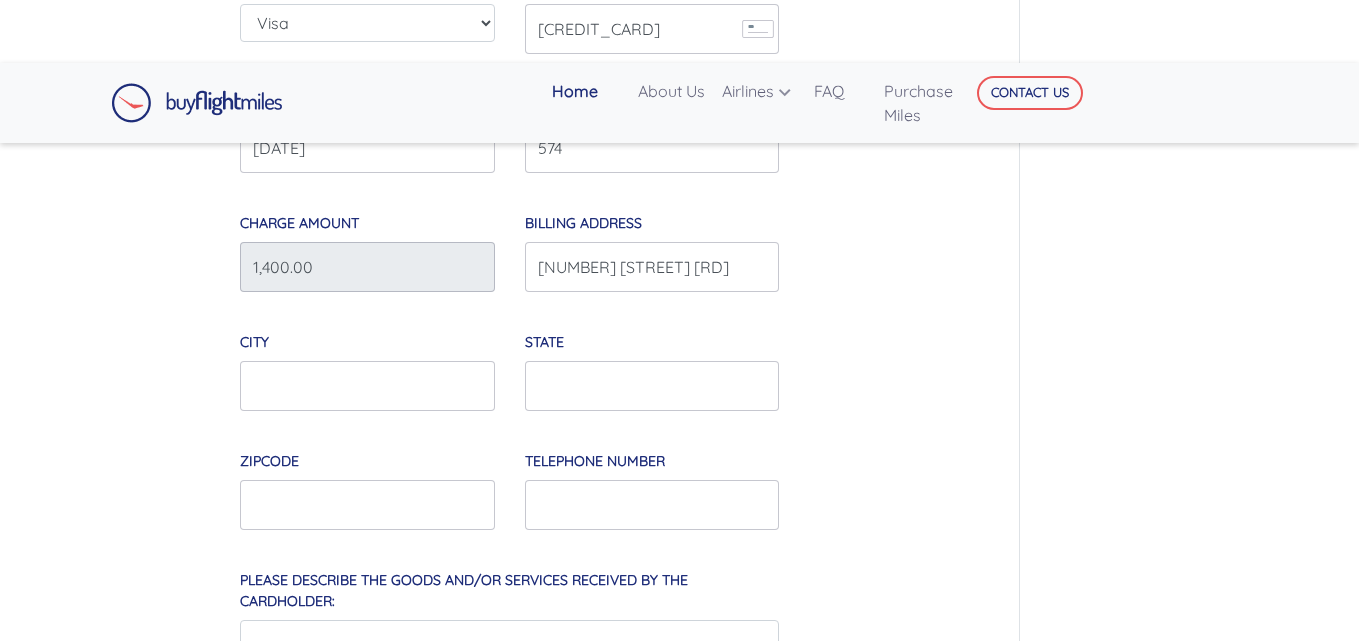 click on "[POSTAL_CODE]
*Please Input [POSTAL_CODE]" at bounding box center (367, 478) 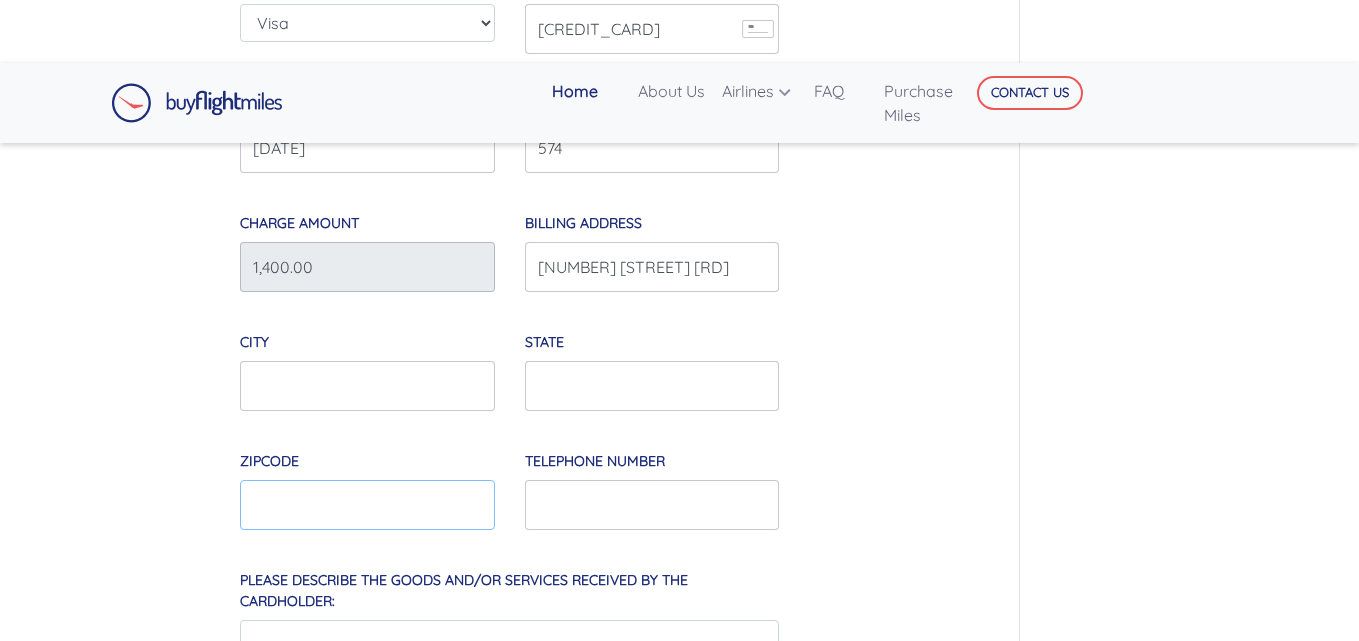 click at bounding box center (367, 505) 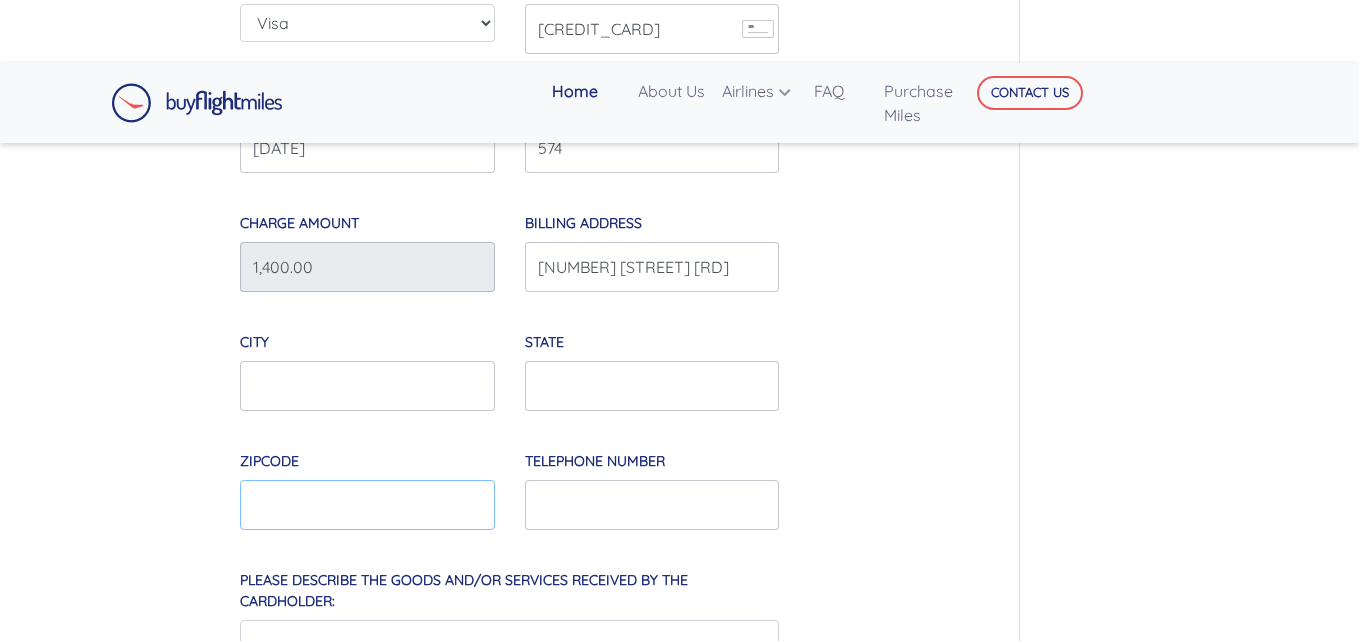 paste on "[CREDIT_CARD]" 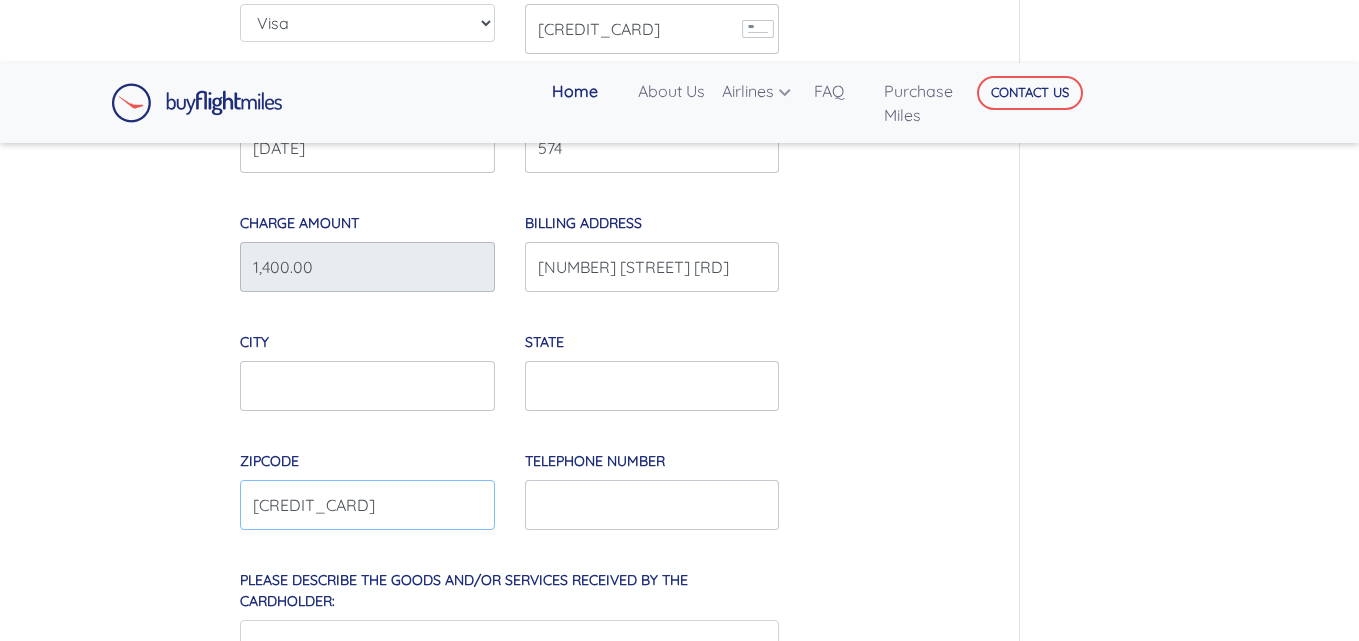 type on "[CREDIT_CARD]" 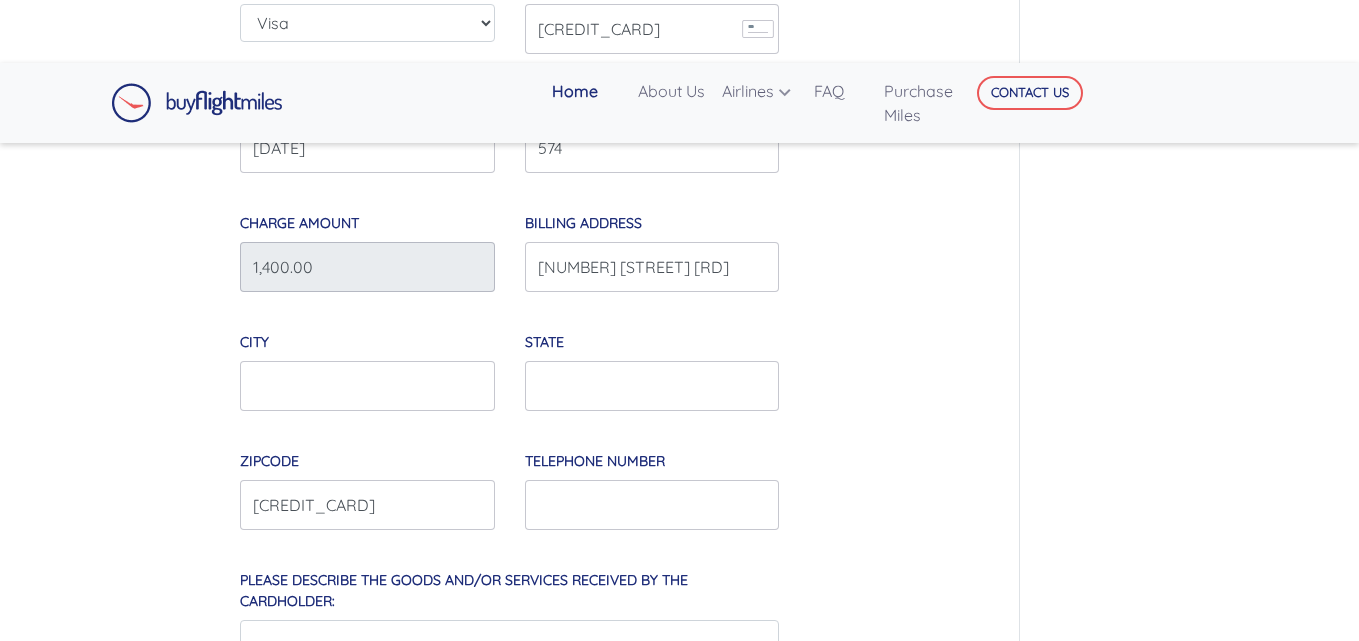 click on "[PHONE_NUMBER]
*Please Input [PHONE_NUMBER]" at bounding box center (652, 486) 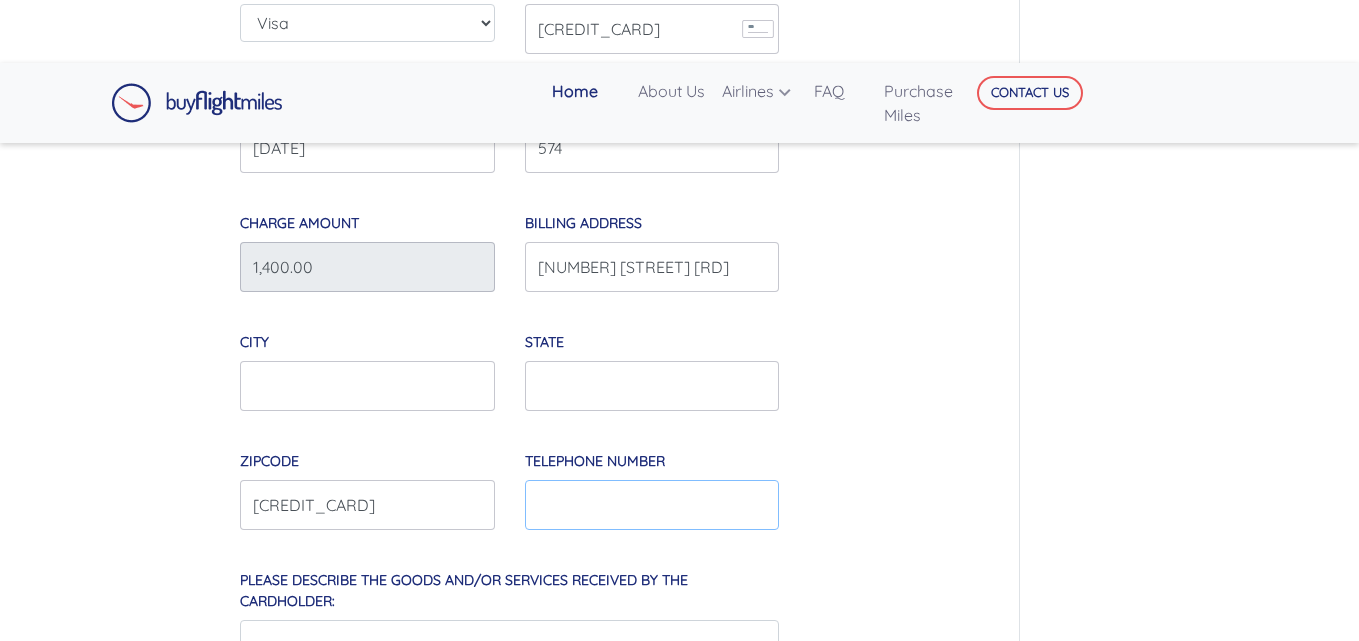 click on "Telephone Number" at bounding box center (652, 505) 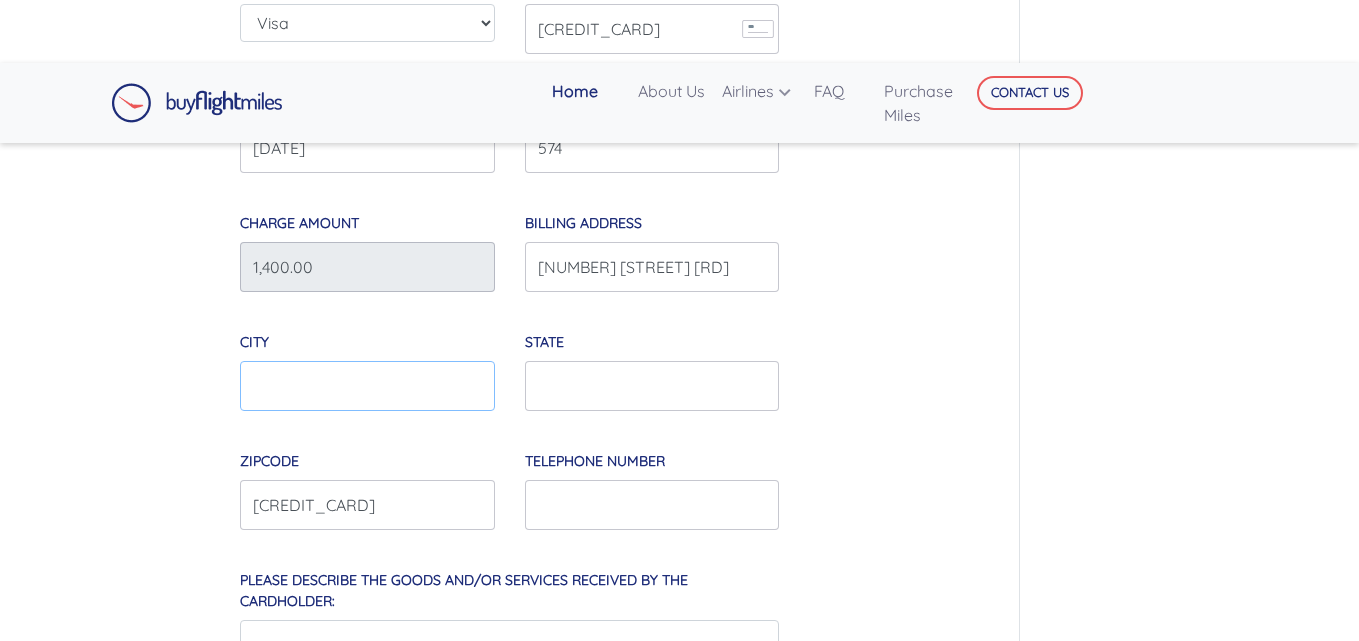 click on "City" at bounding box center (367, 386) 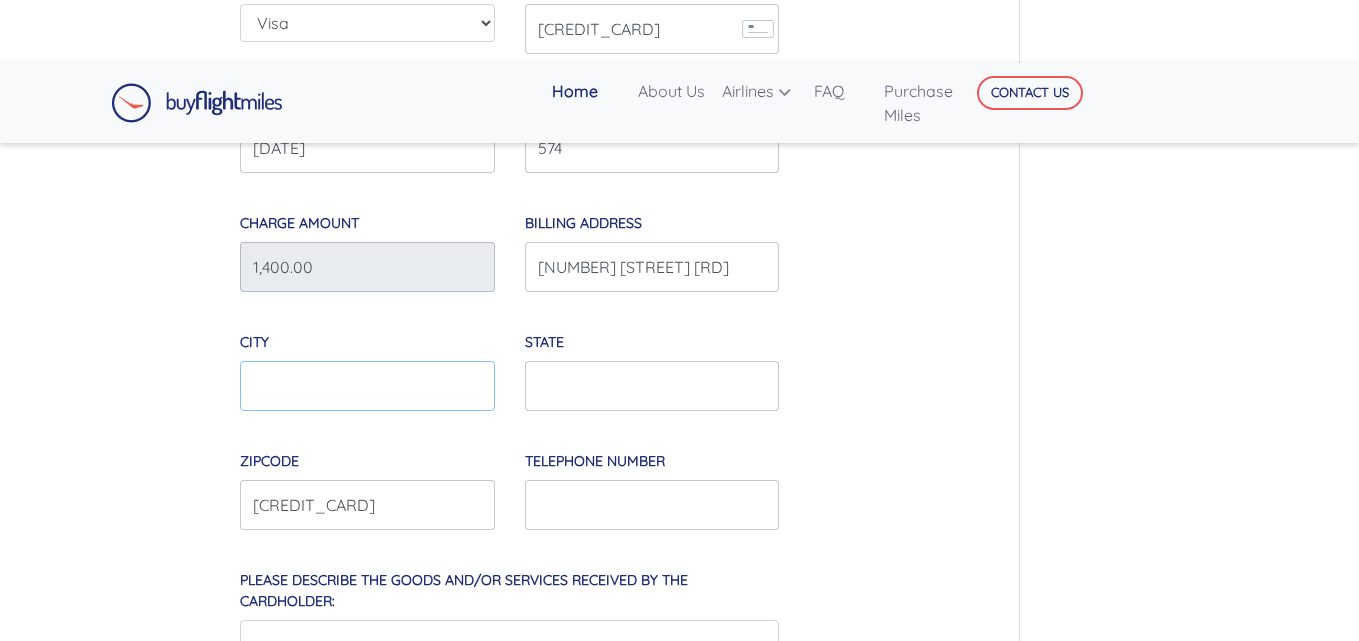 paste on "pefferlaw" 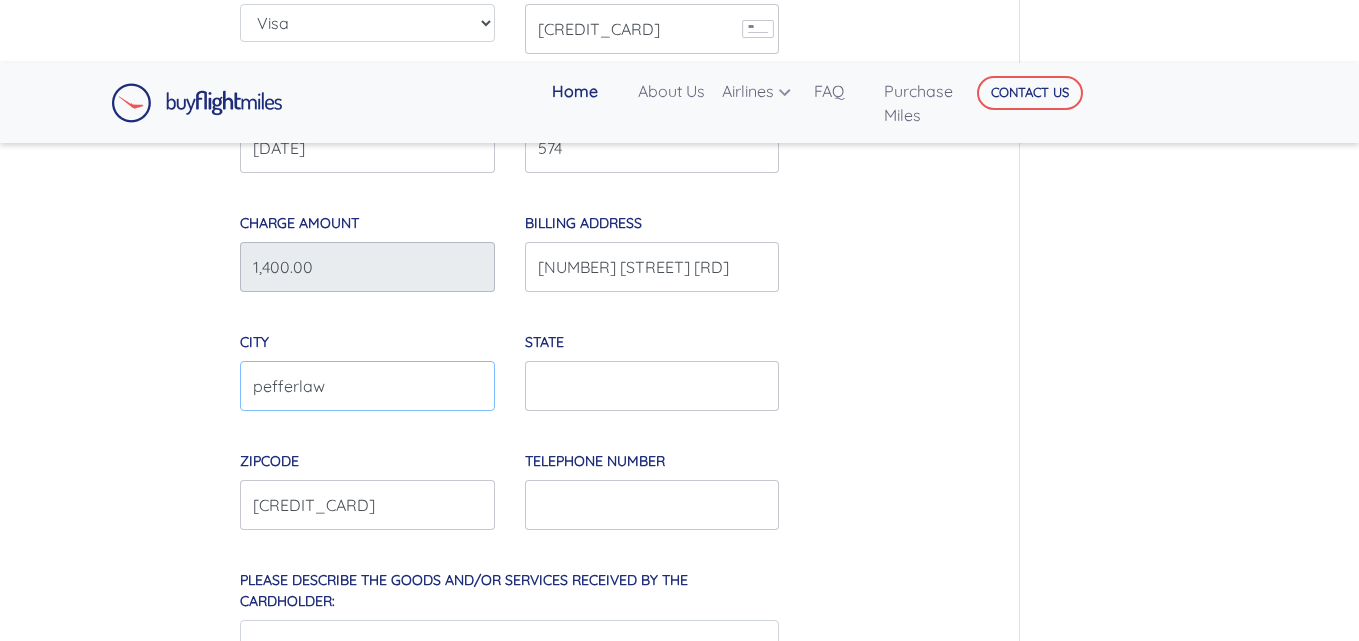 type on "pefferlaw" 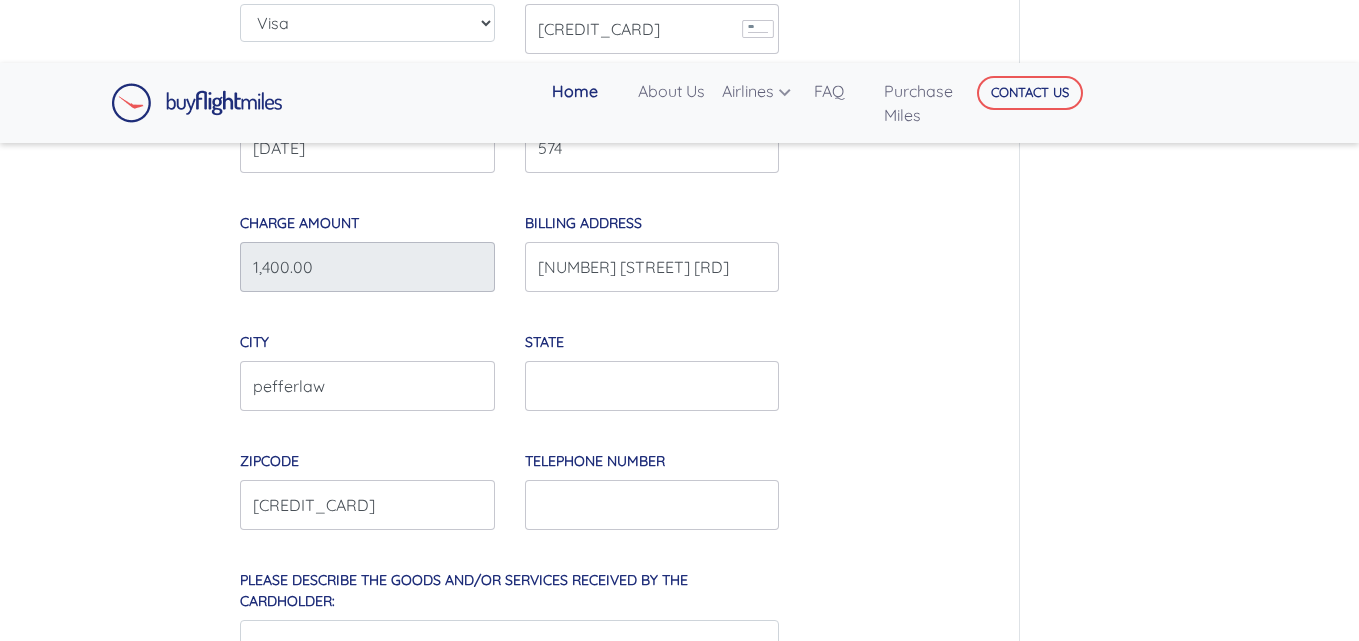 click on "[PHONE_NUMBER]
*Please Input [PHONE_NUMBER]" at bounding box center (652, 478) 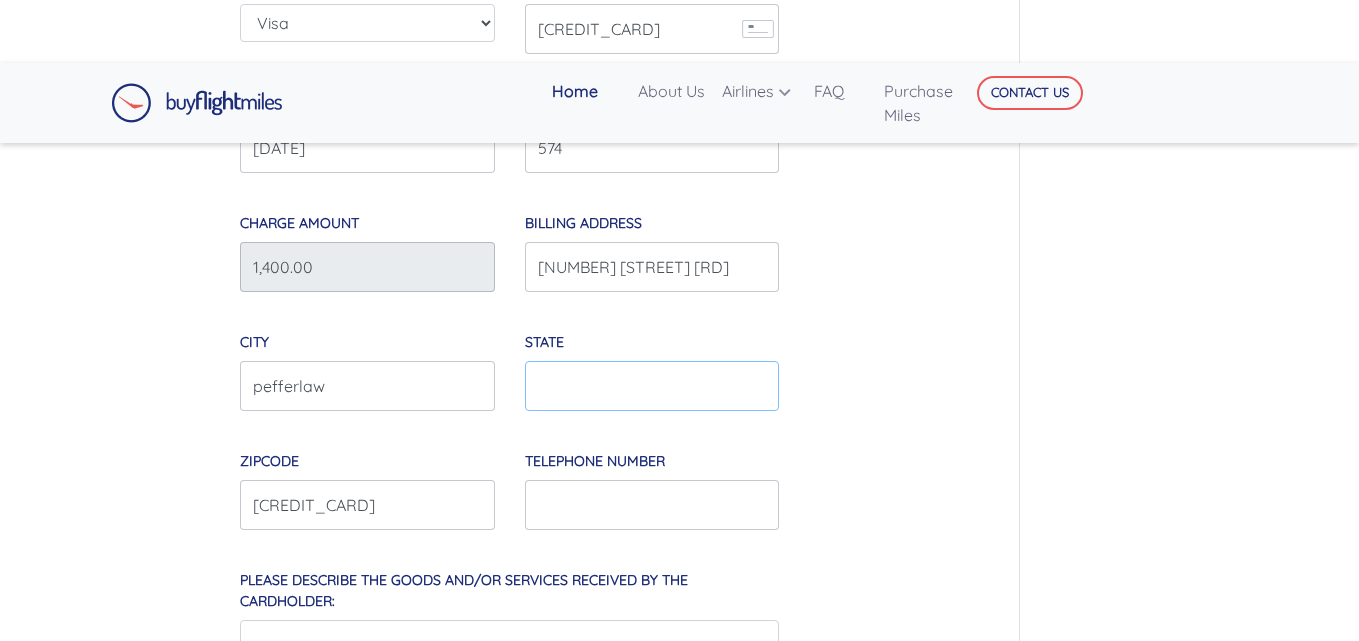 click on "State" at bounding box center [652, 386] 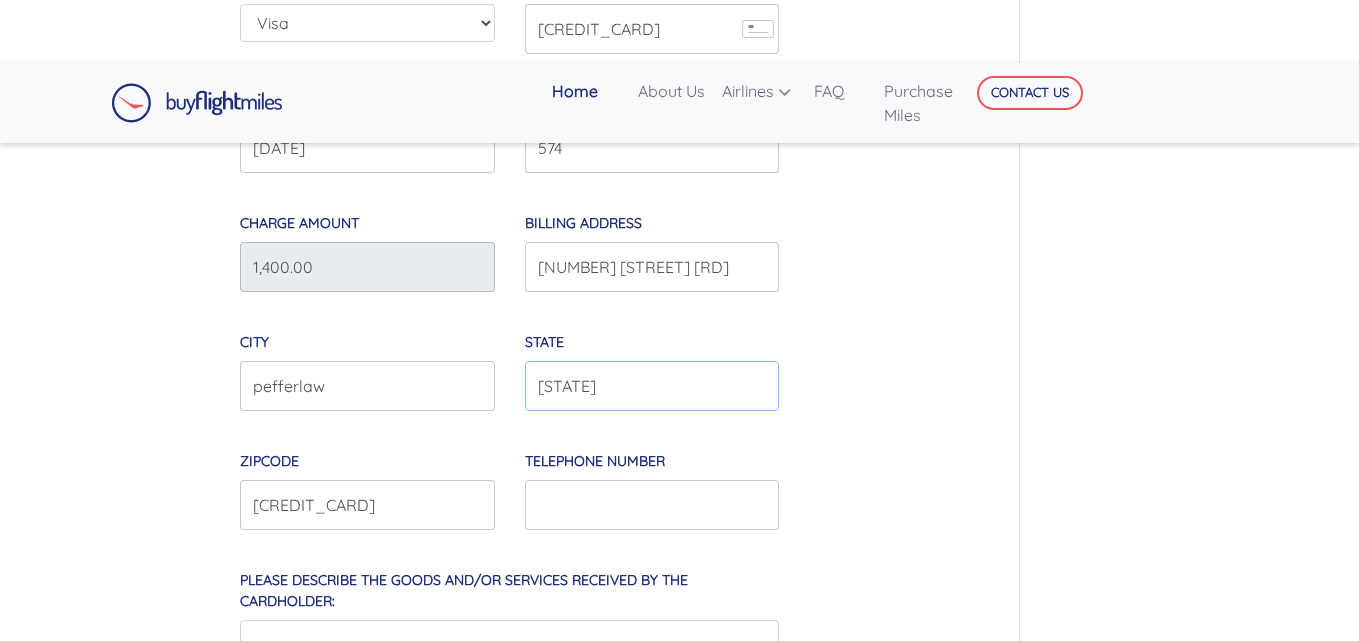 type on "[STATE]" 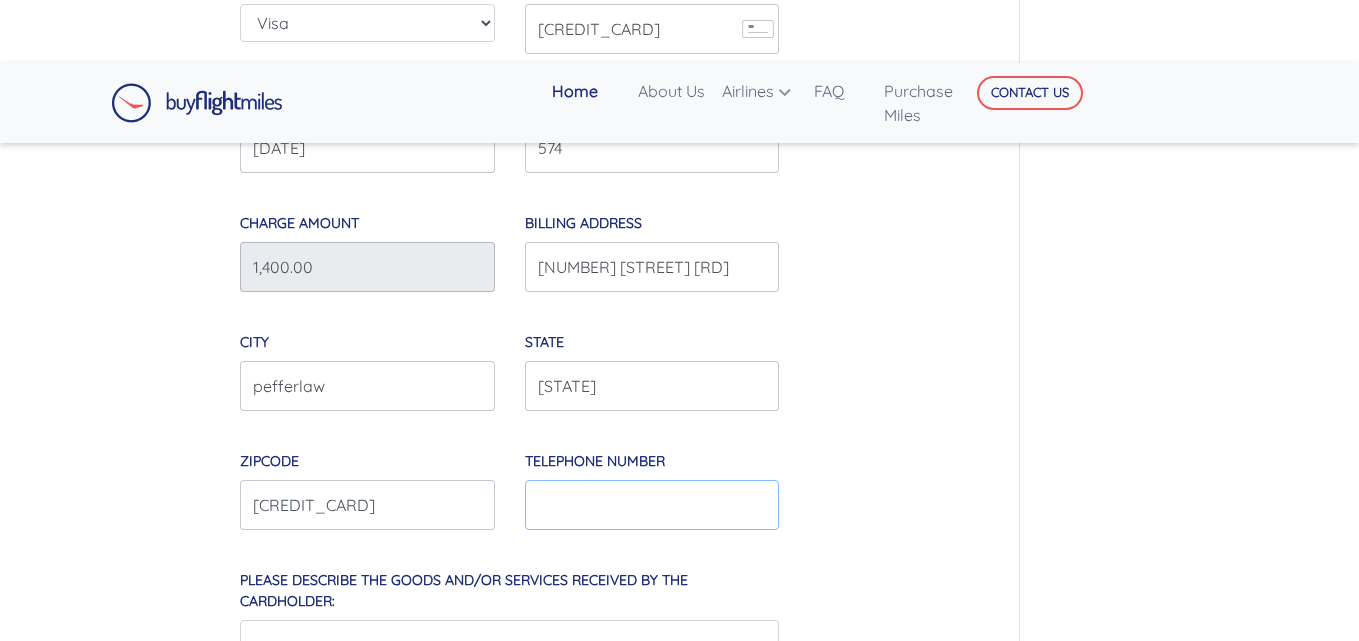 click on "Telephone Number" at bounding box center [652, 505] 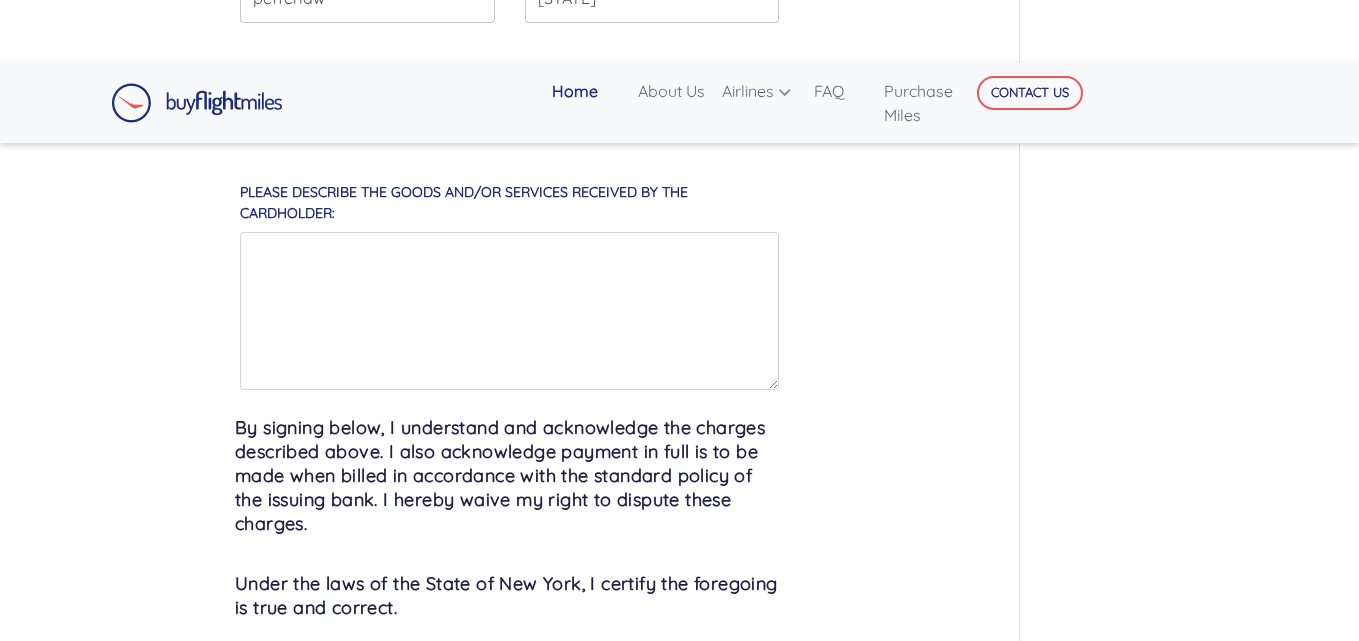 scroll, scrollTop: 1157, scrollLeft: 0, axis: vertical 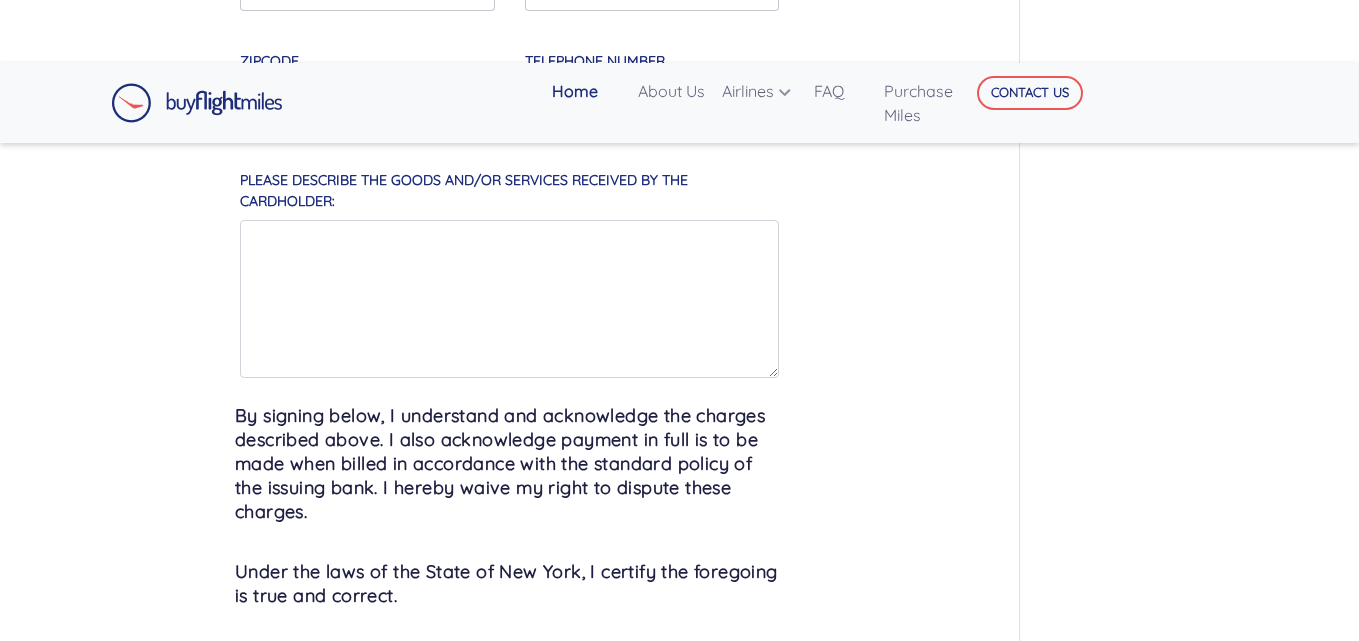 type on "[PHONE]" 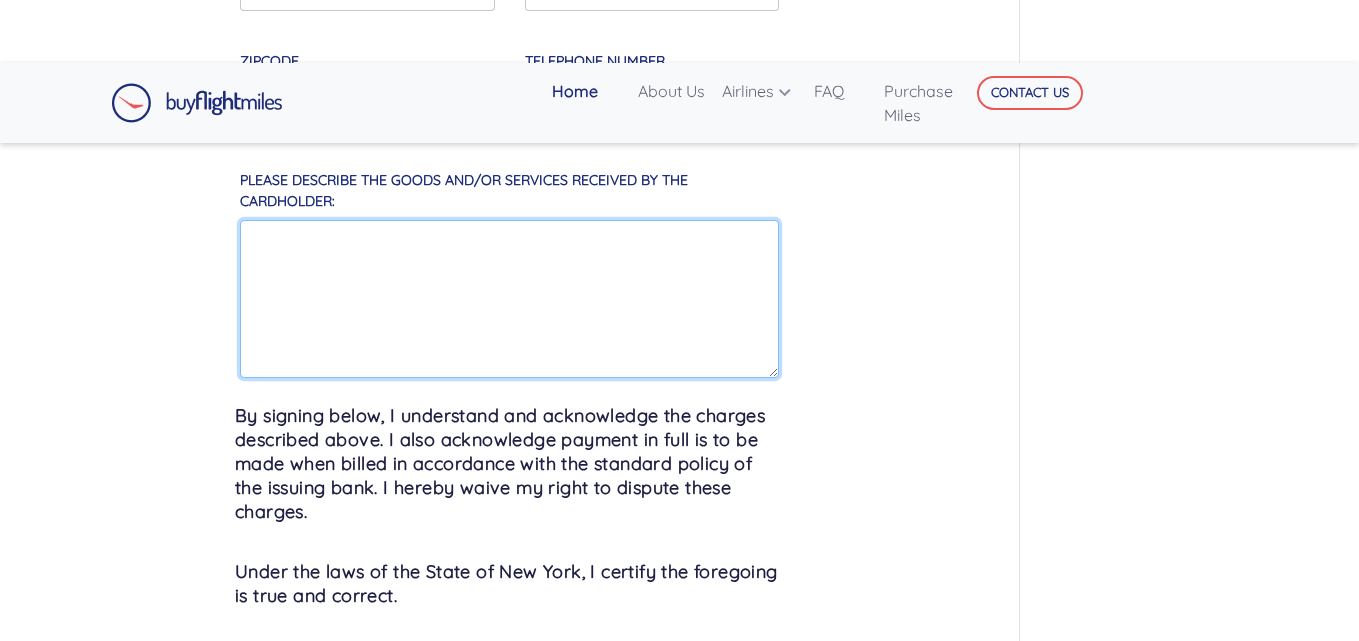 click on "Please describe the goods and/or services received by the cardholder:" at bounding box center [509, 299] 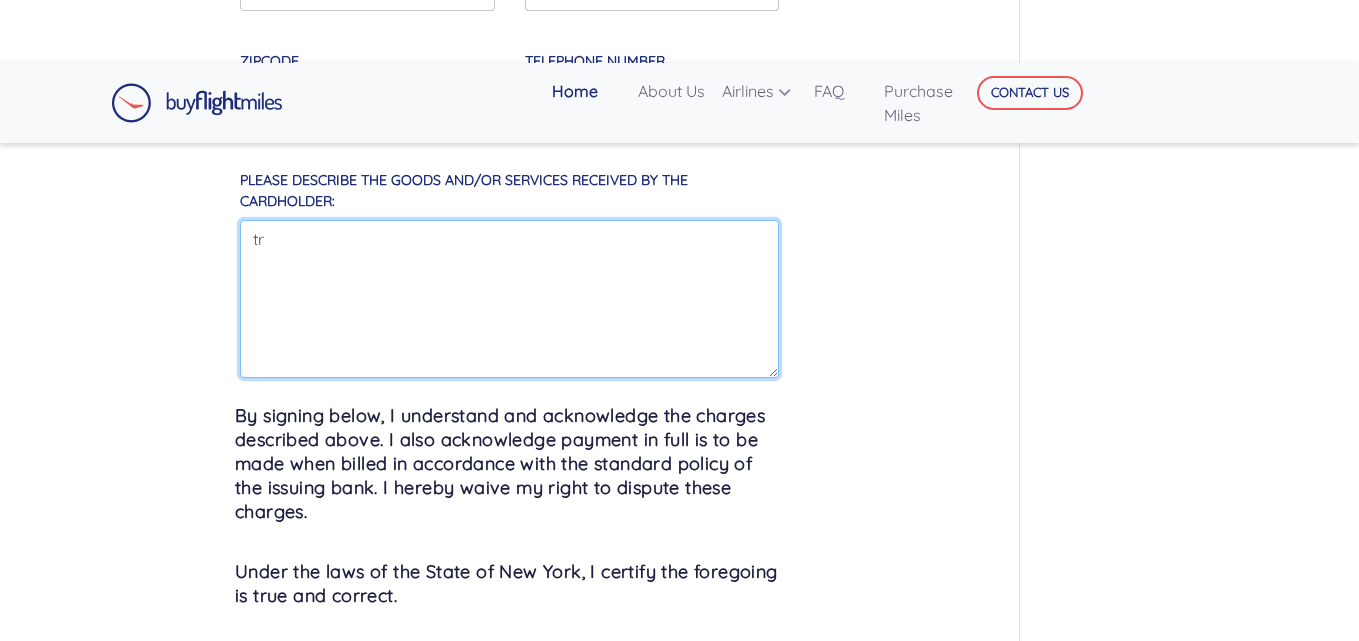 type on "t" 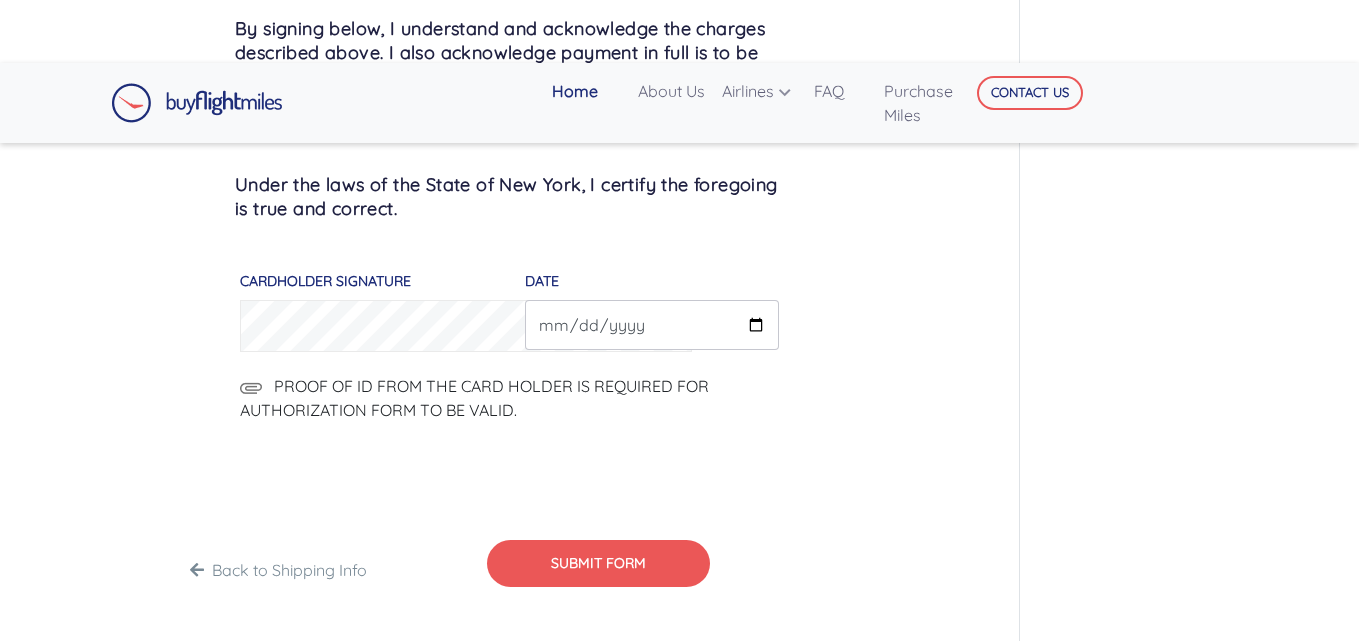 scroll, scrollTop: 1494, scrollLeft: 0, axis: vertical 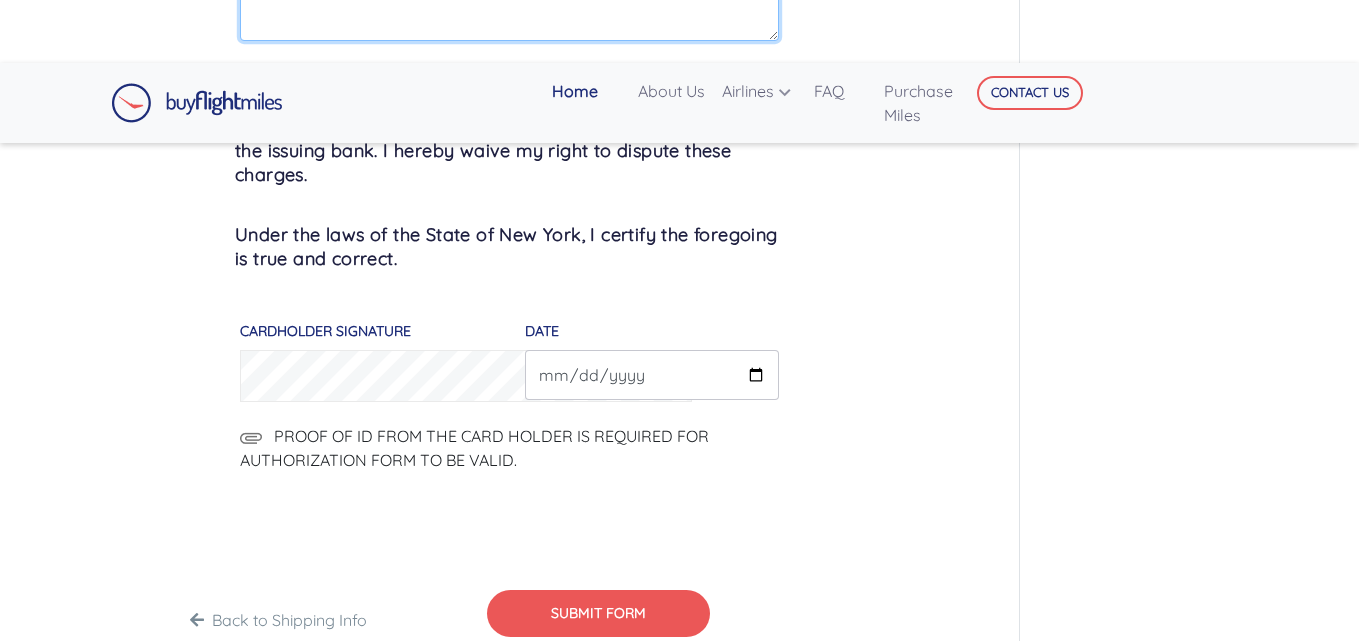type on "ro receive a mile point" 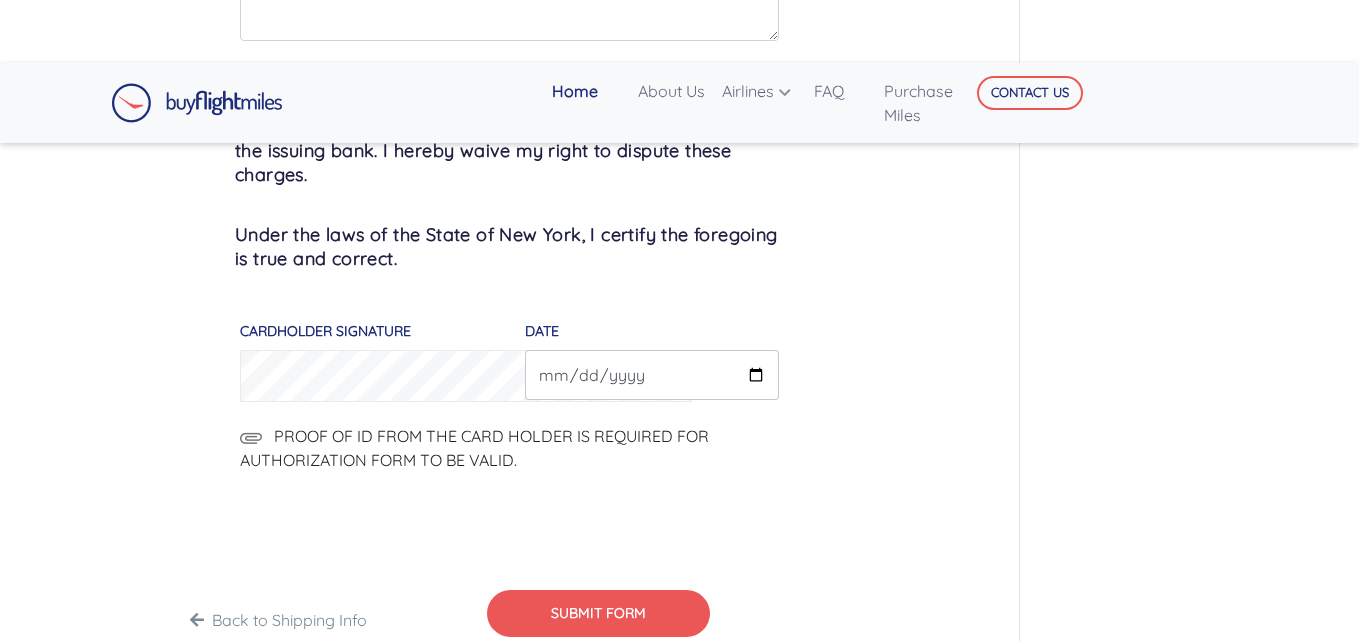 click at bounding box center [251, 438] 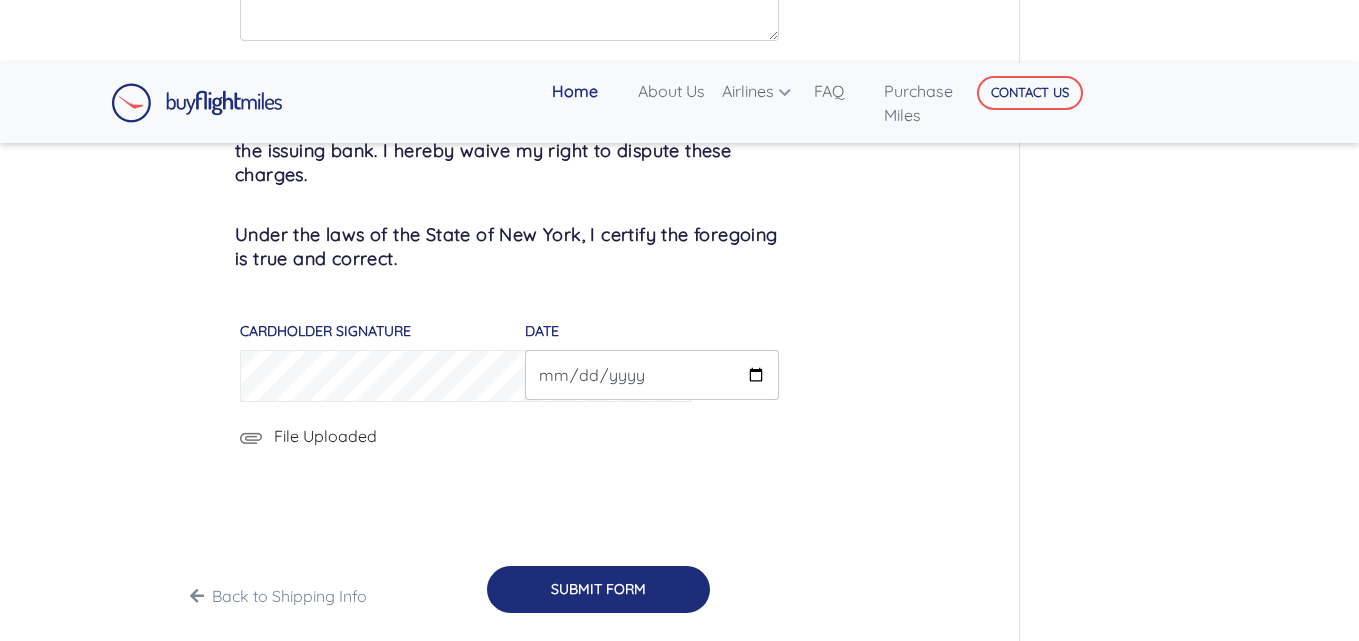 click on "SUBMIT FORM" at bounding box center (598, 589) 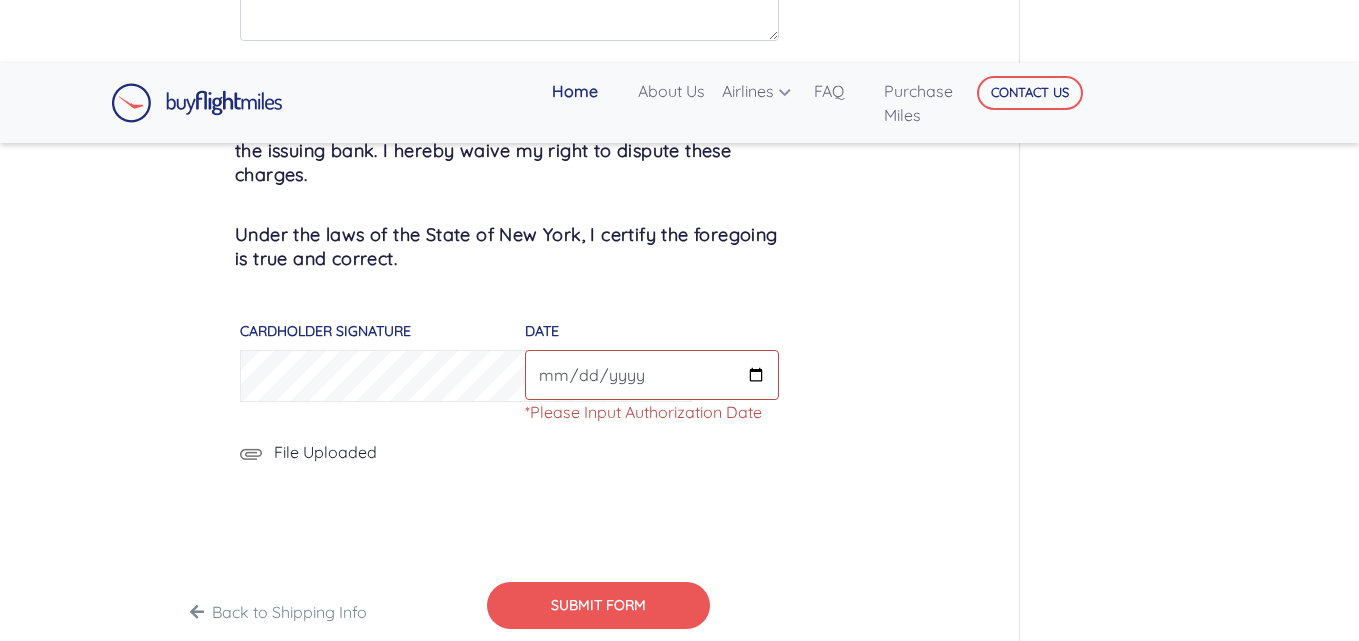 click on "DATE" at bounding box center (652, 375) 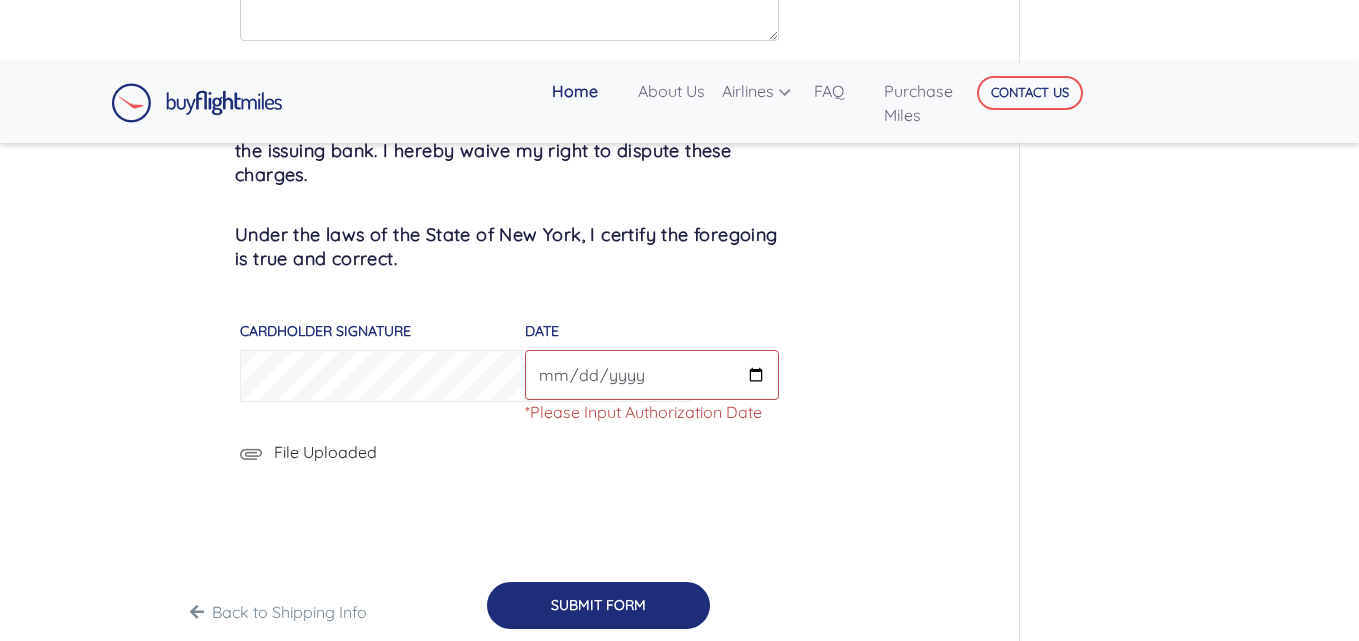 click on "SUBMIT FORM" at bounding box center [598, 605] 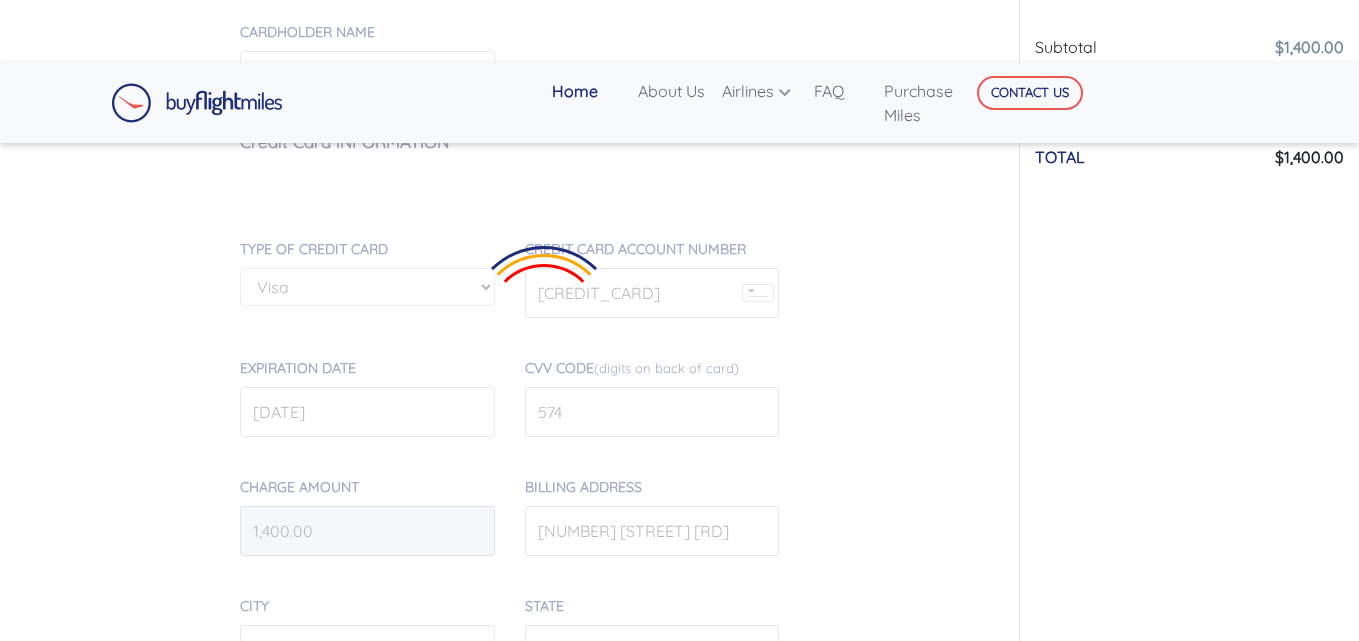 scroll, scrollTop: 478, scrollLeft: 0, axis: vertical 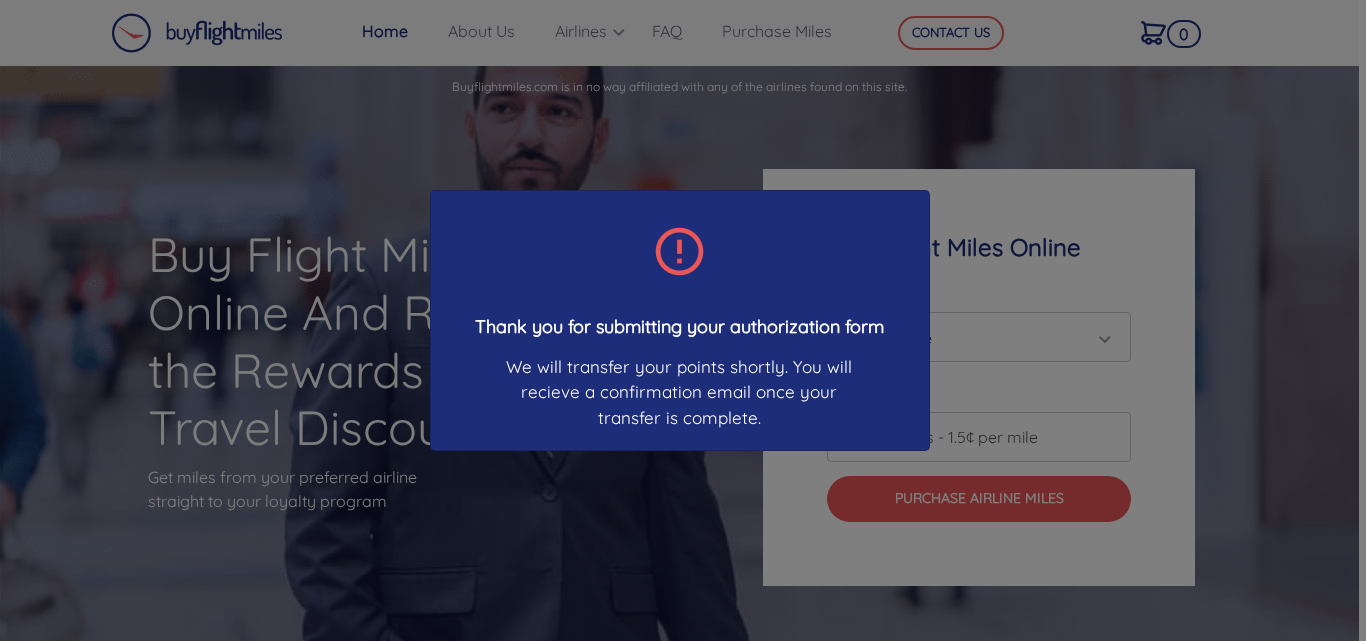 click on "Thank you for submitting your authorization form
We will transfer your points shortly. You will recieve a confirmation email once your transfer is complete." at bounding box center [683, 320] 